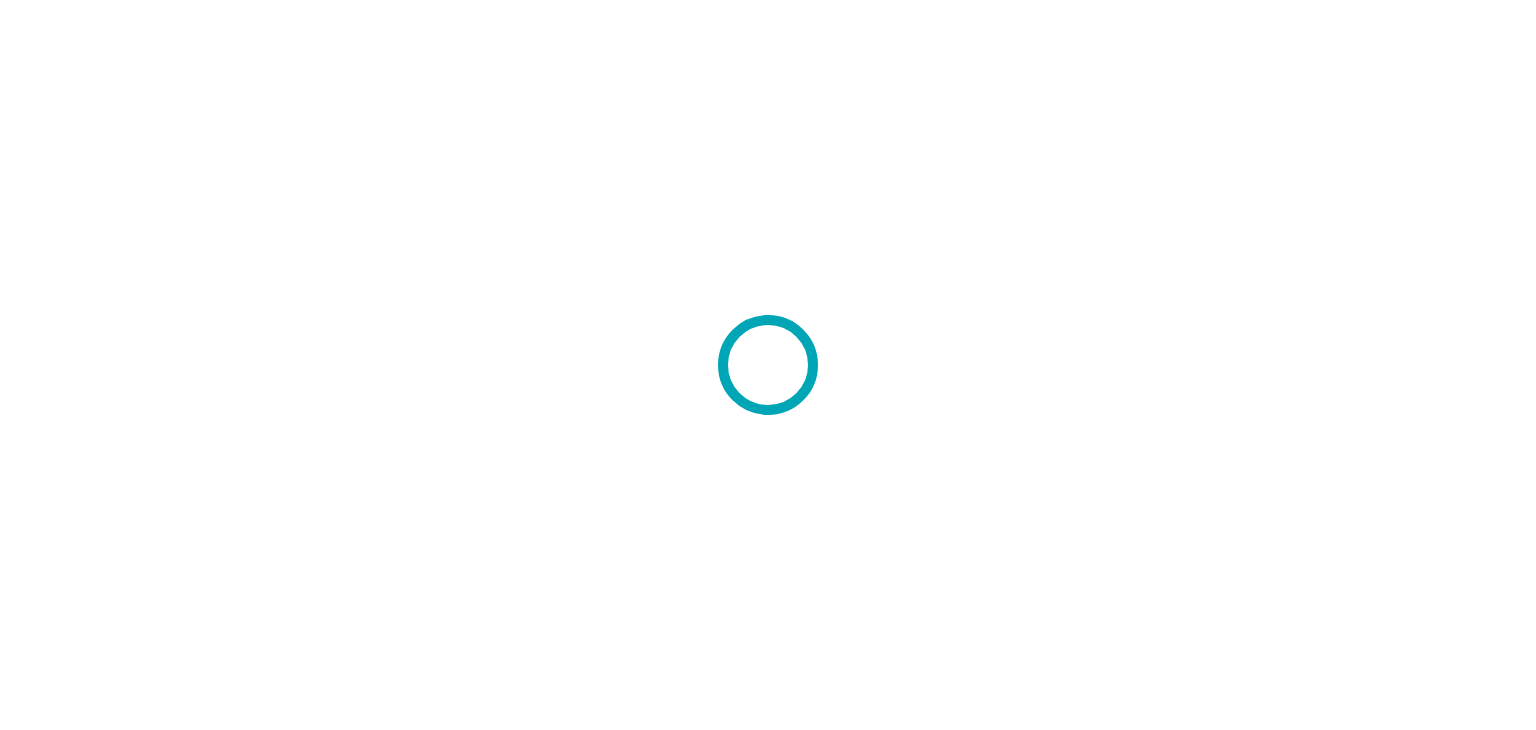 scroll, scrollTop: 0, scrollLeft: 0, axis: both 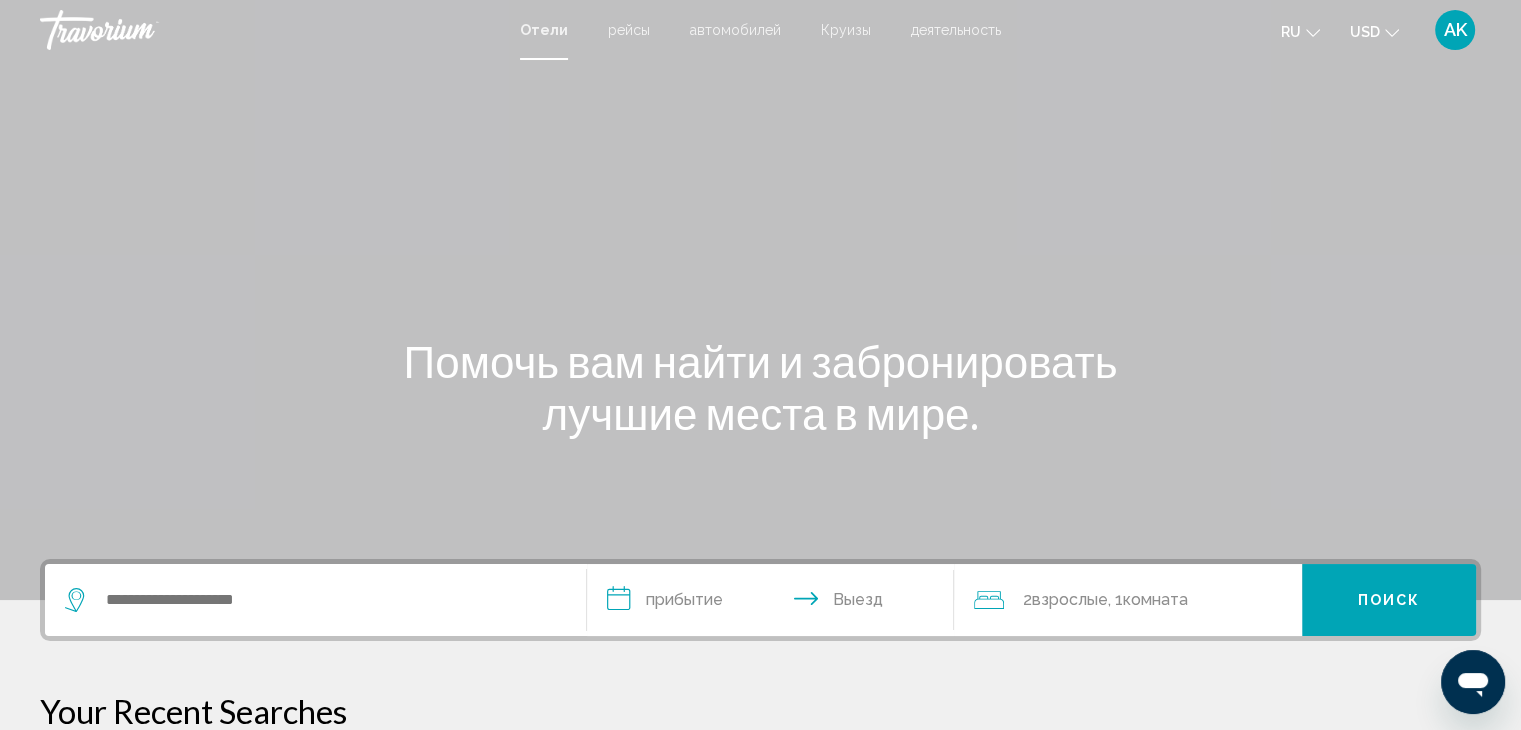click at bounding box center (315, 600) 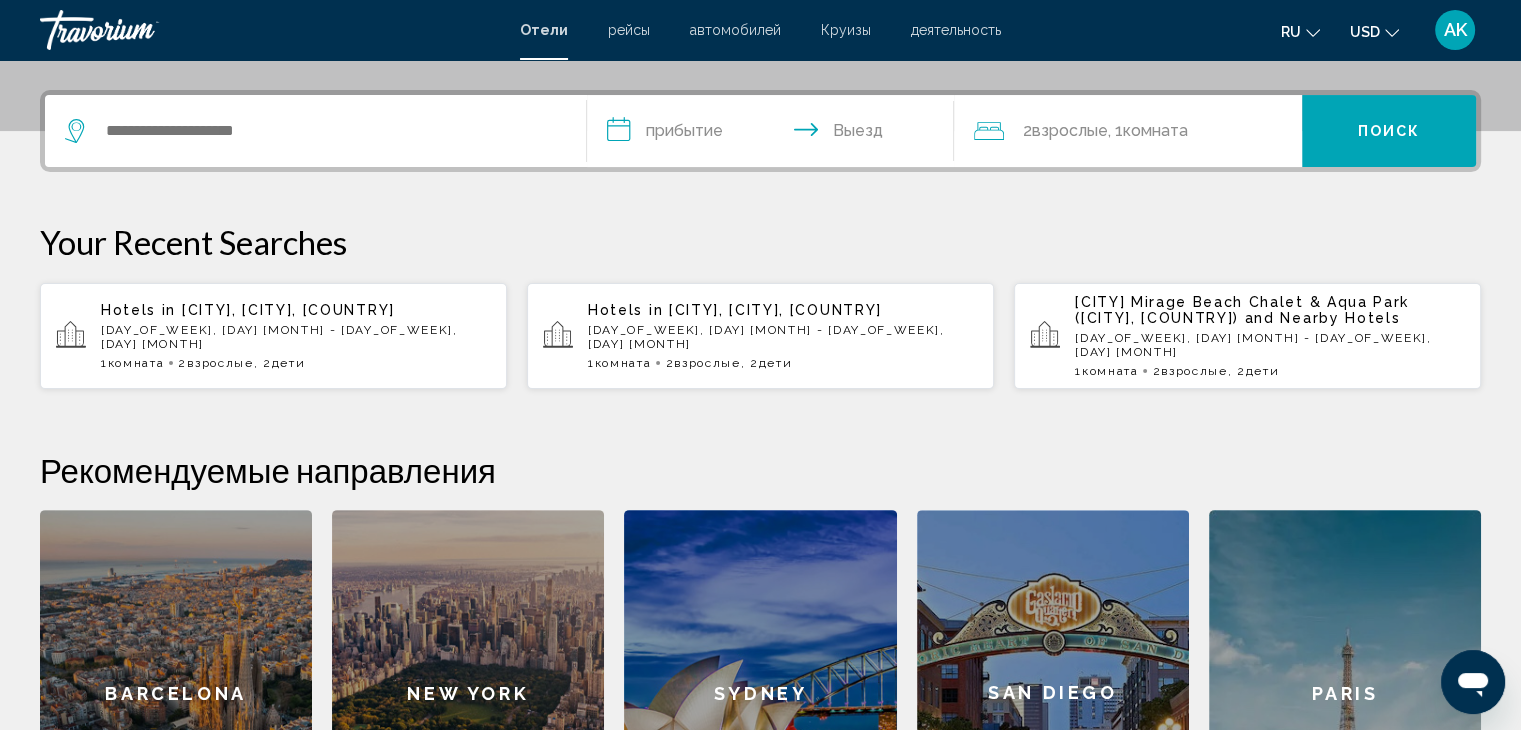 scroll, scrollTop: 493, scrollLeft: 0, axis: vertical 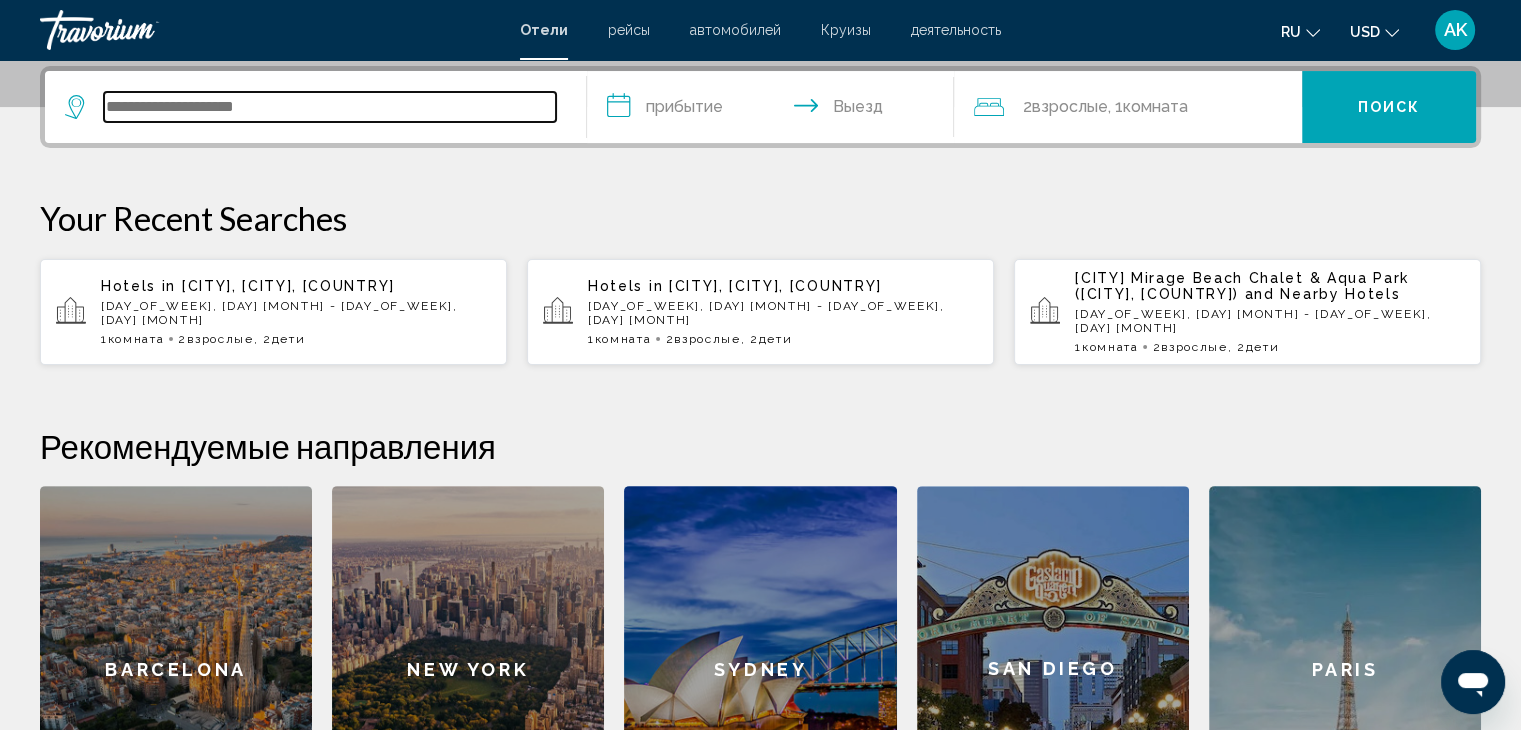 click at bounding box center (330, 107) 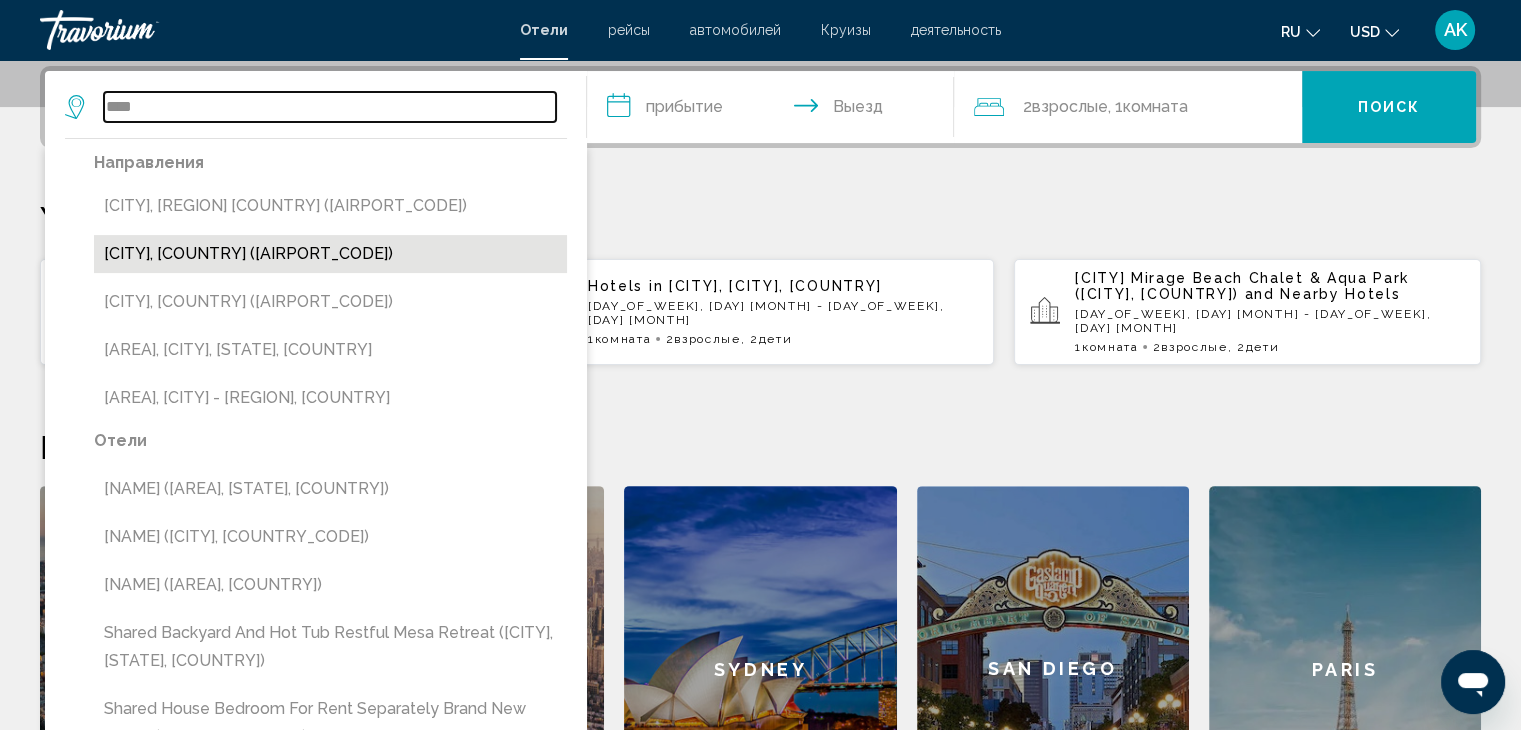 type on "****" 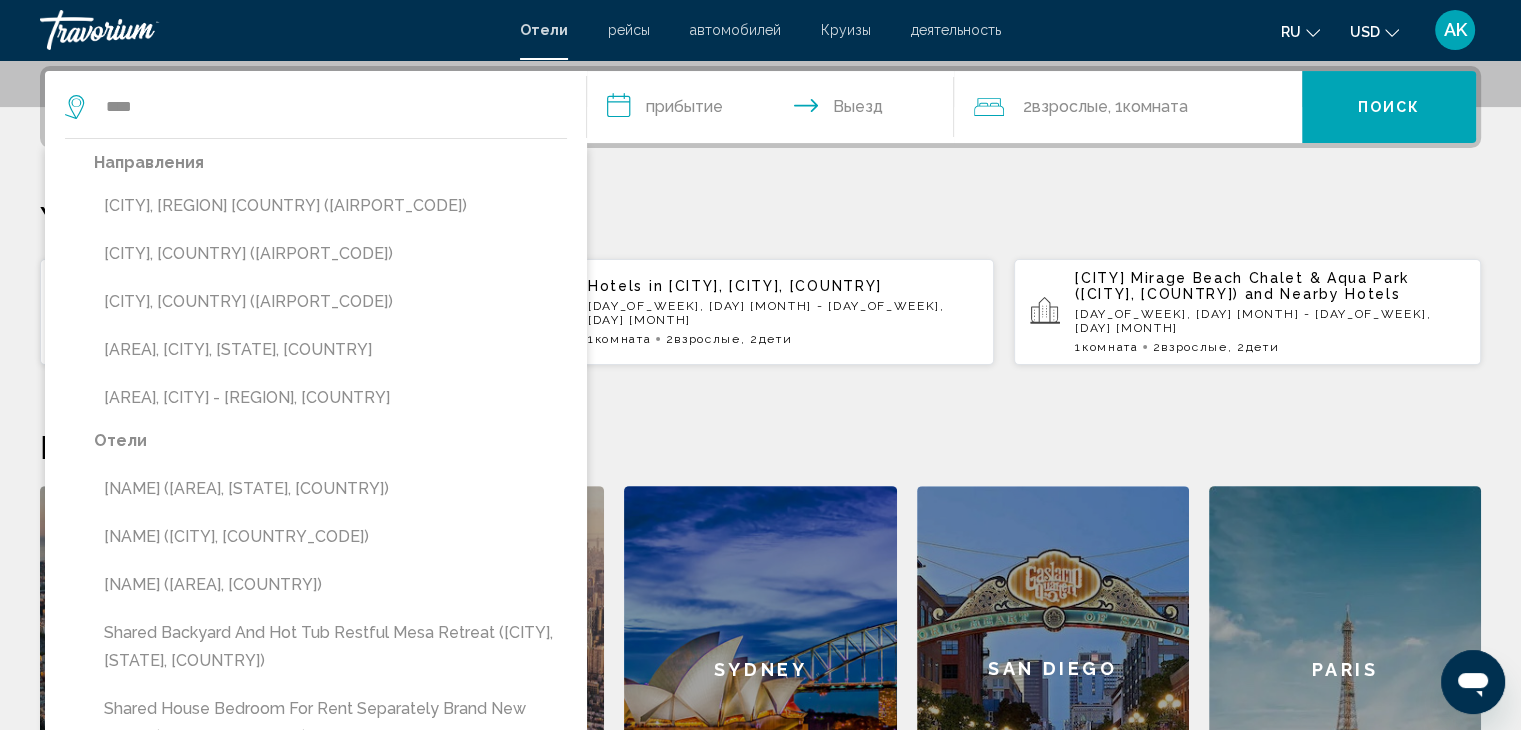 click on "[CITY], [COUNTRY] ([AIRPORT_CODE])" at bounding box center (330, 254) 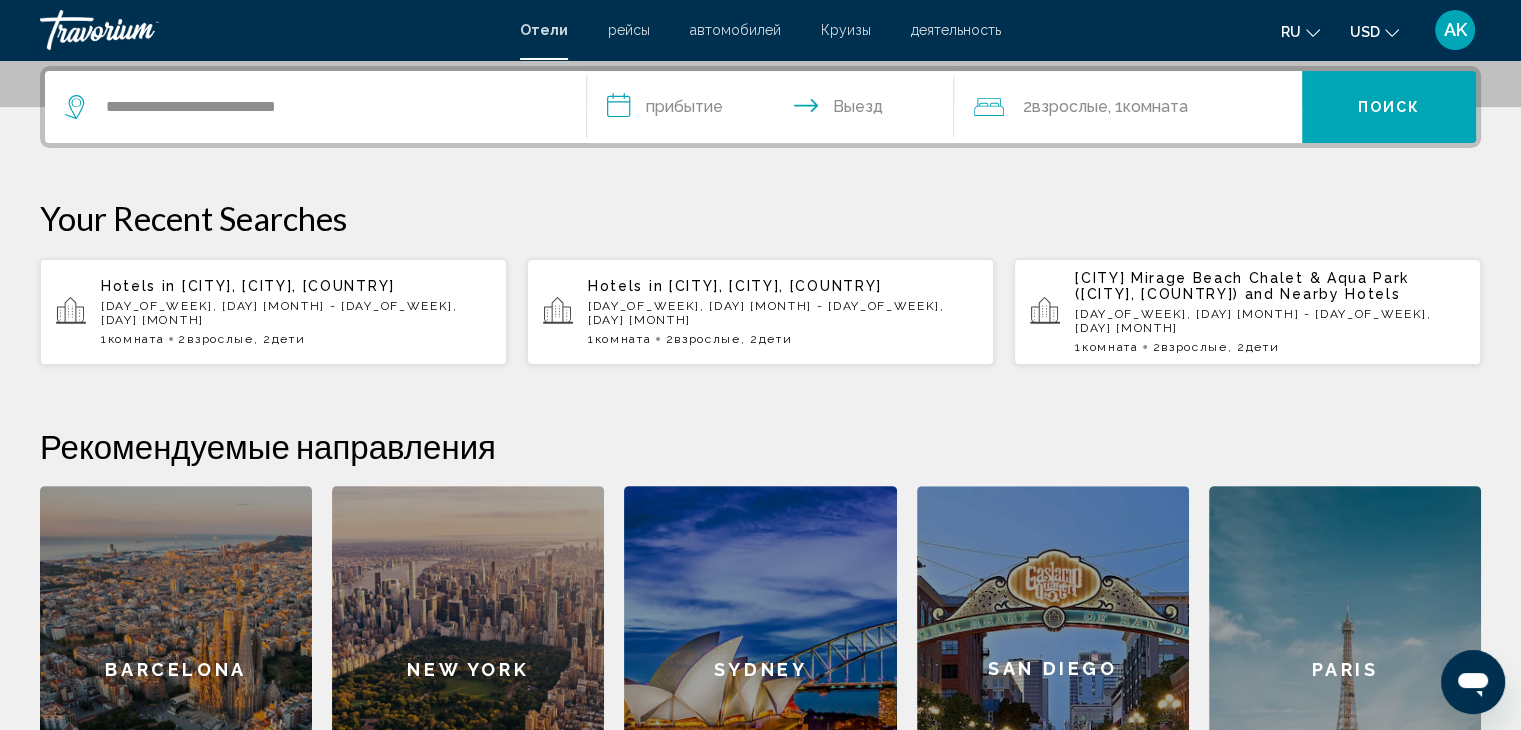 click on "**********" at bounding box center [775, 110] 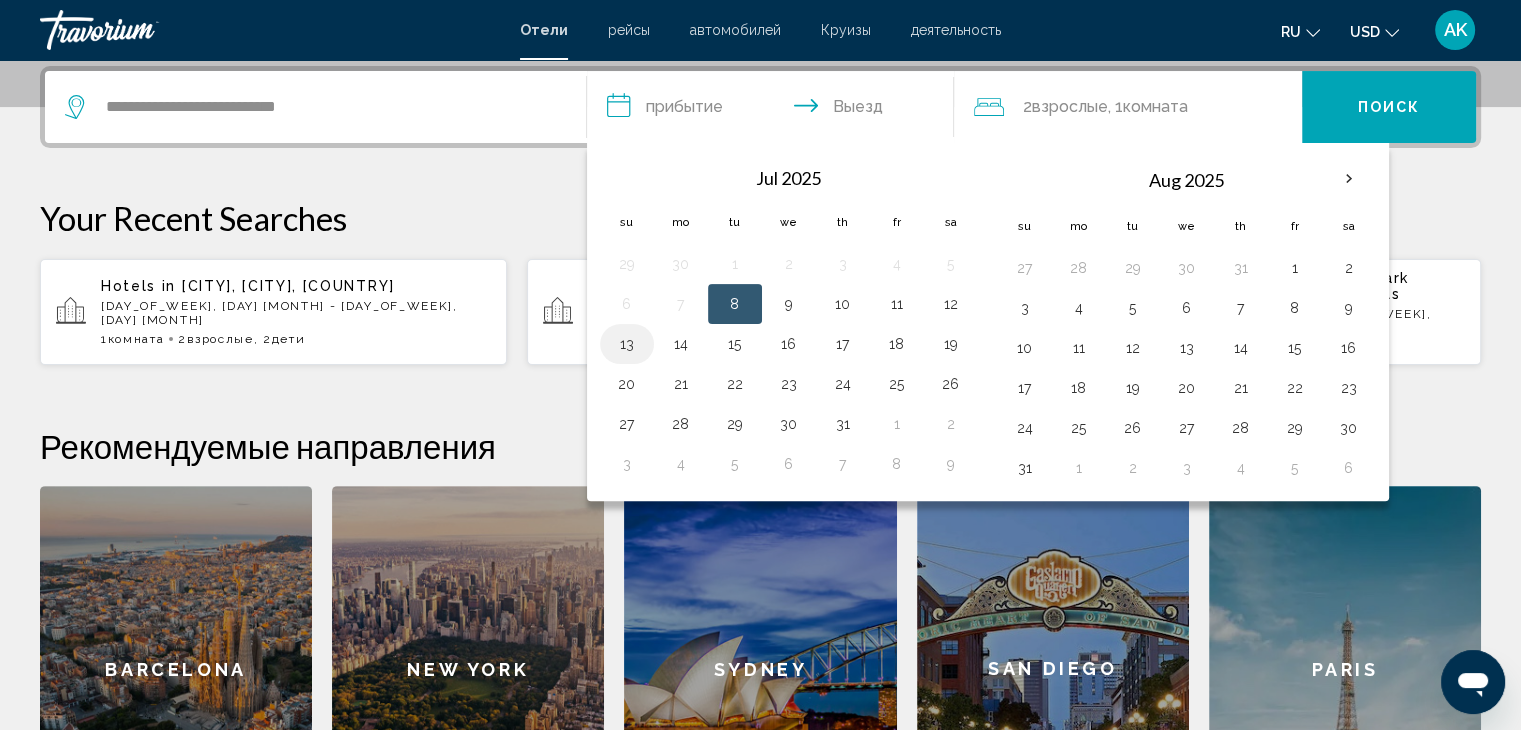 click on "13" at bounding box center (627, 344) 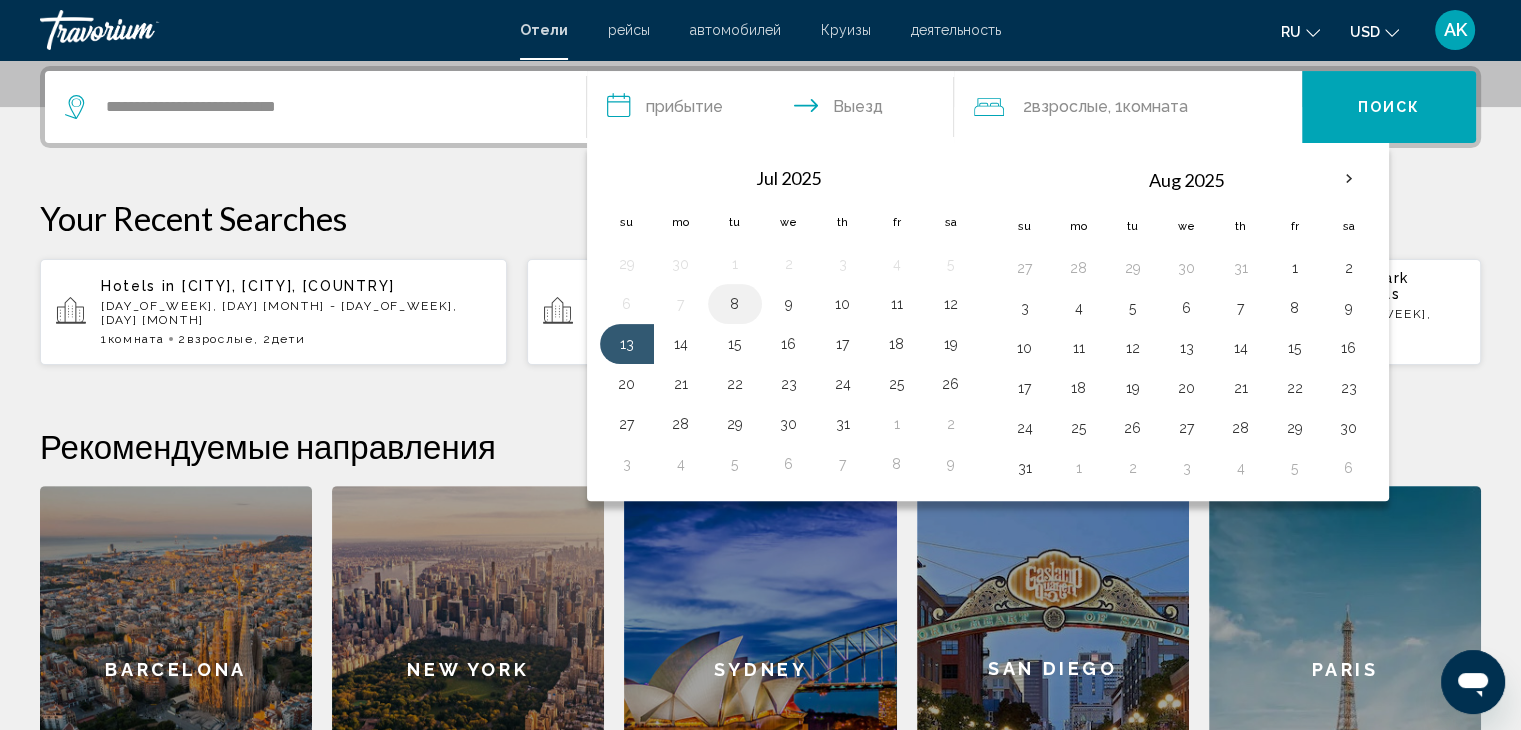 click on "8" at bounding box center [735, 304] 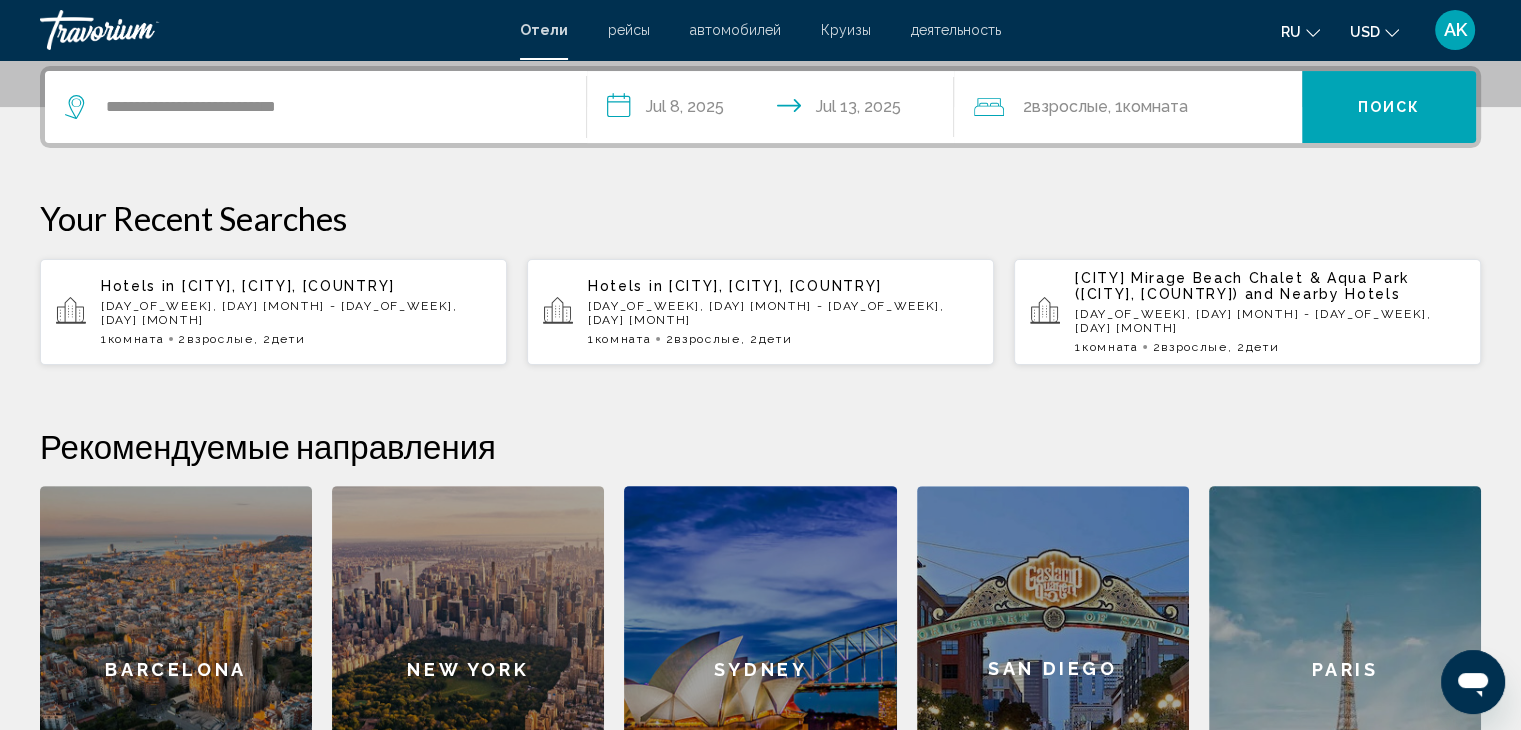 click on "**********" at bounding box center (775, 110) 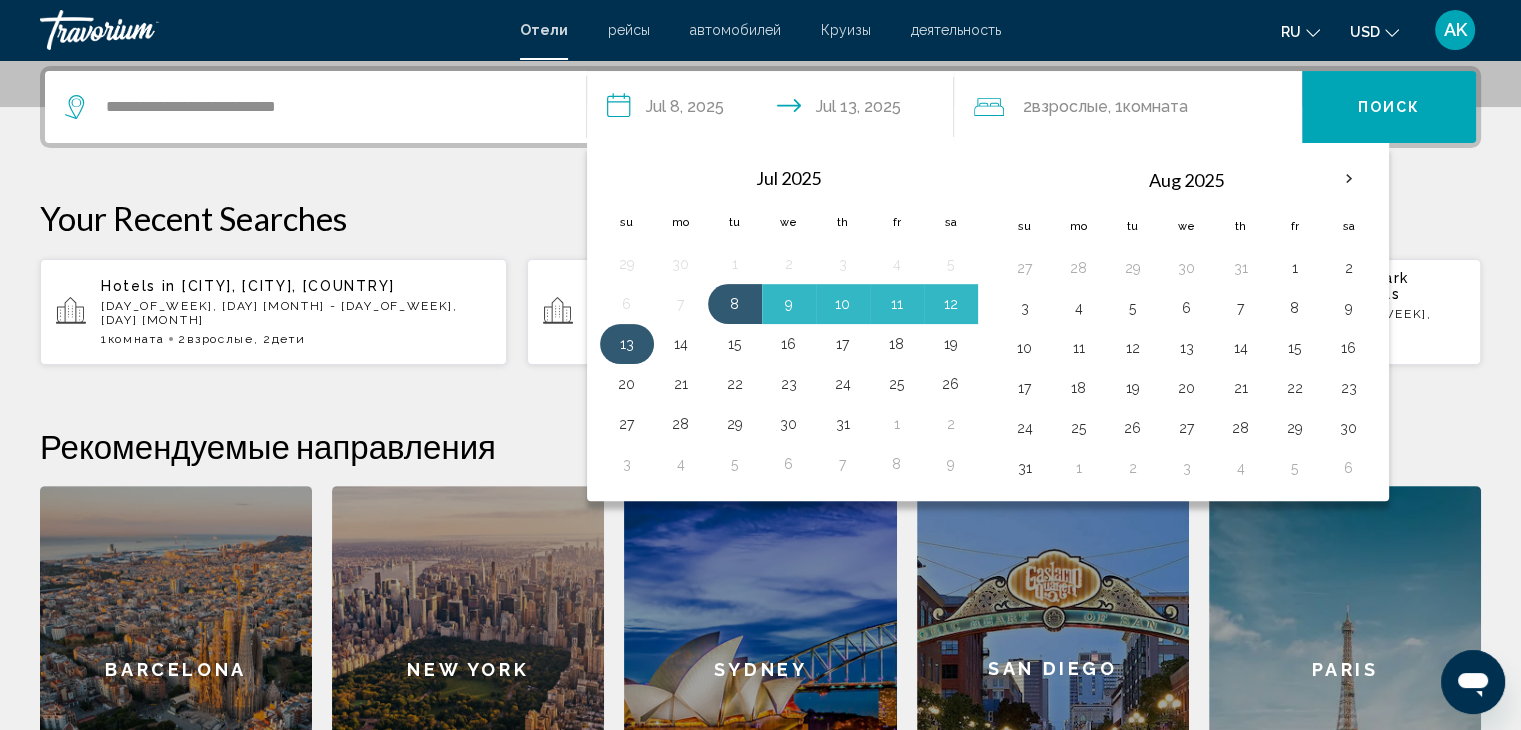 click on "13" at bounding box center (627, 344) 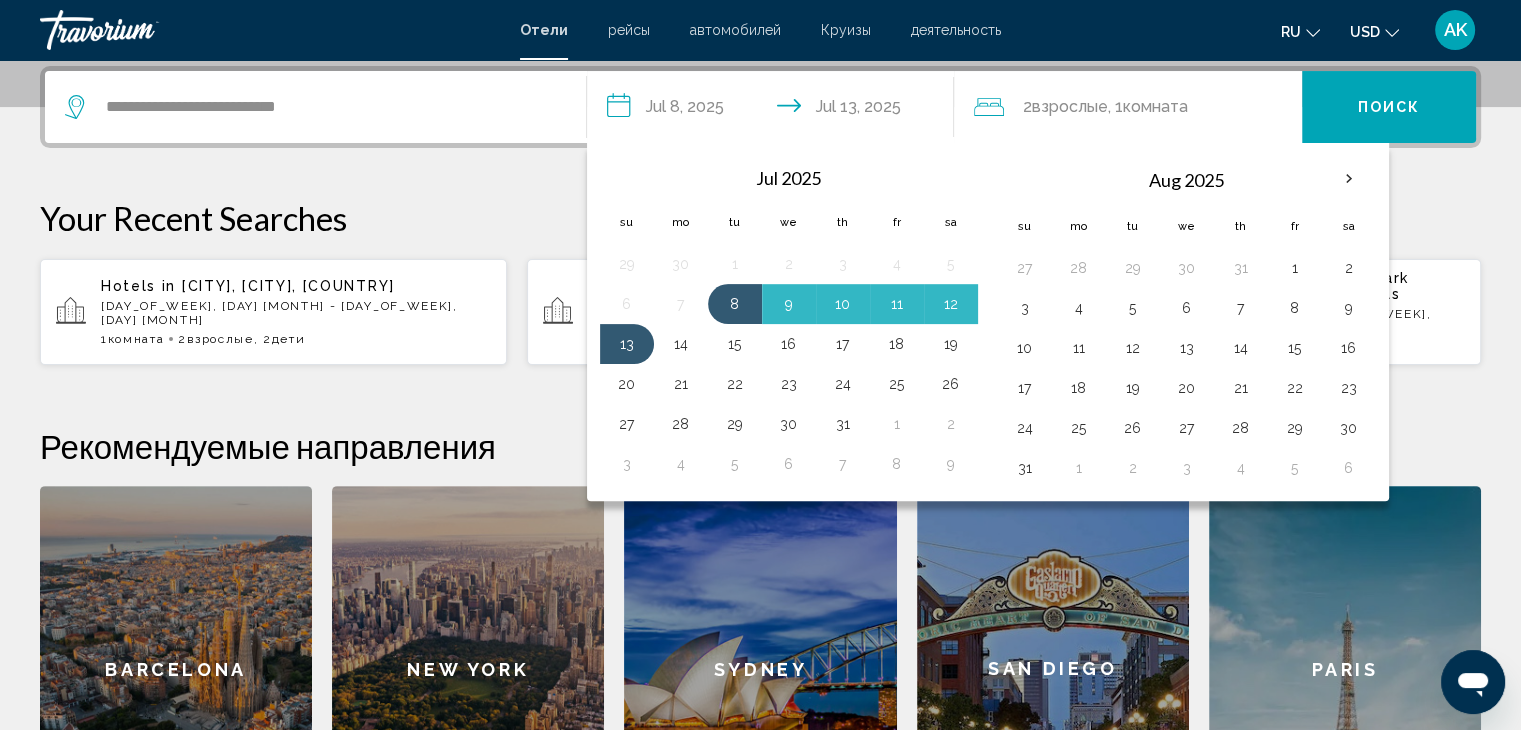 click on "**********" at bounding box center [315, 107] 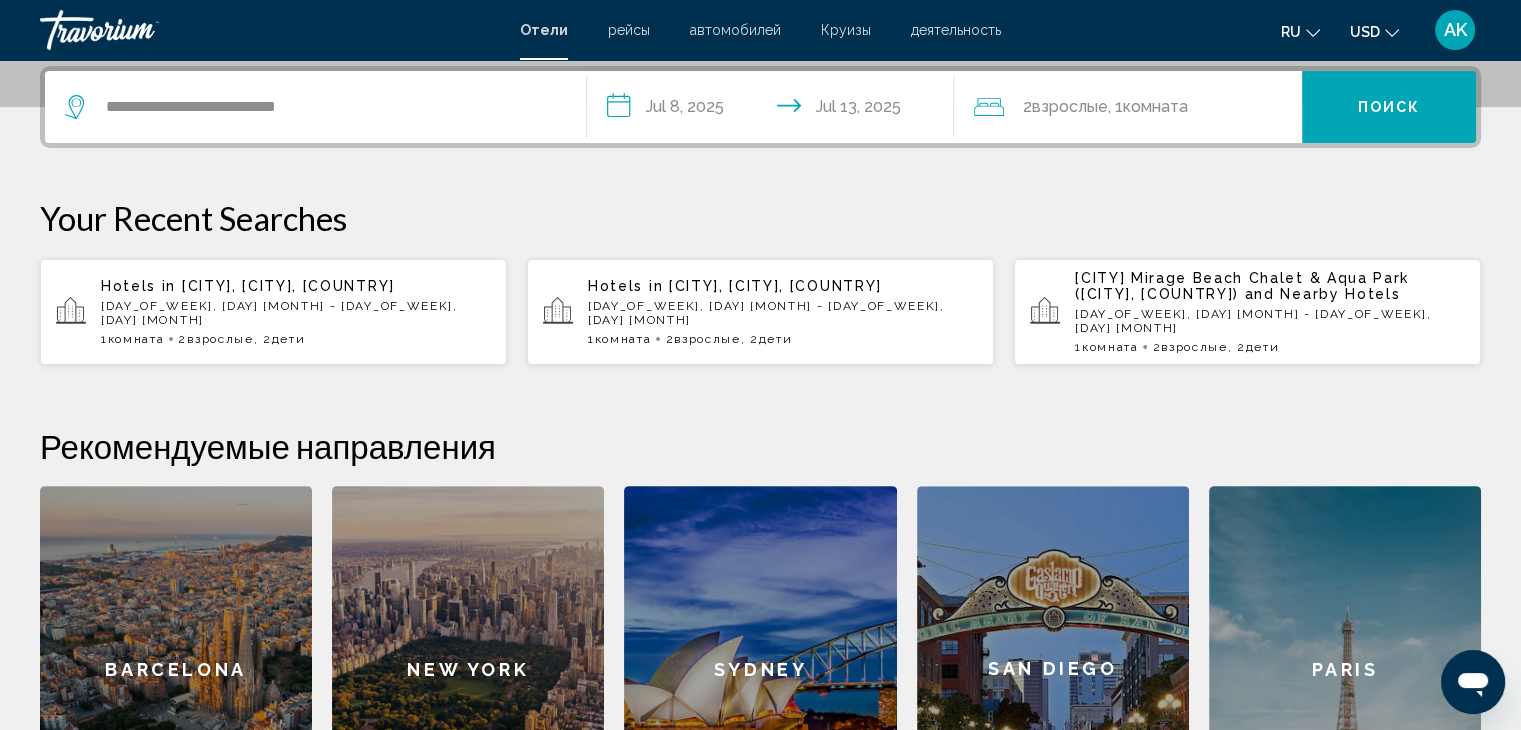 click on "**********" at bounding box center (775, 110) 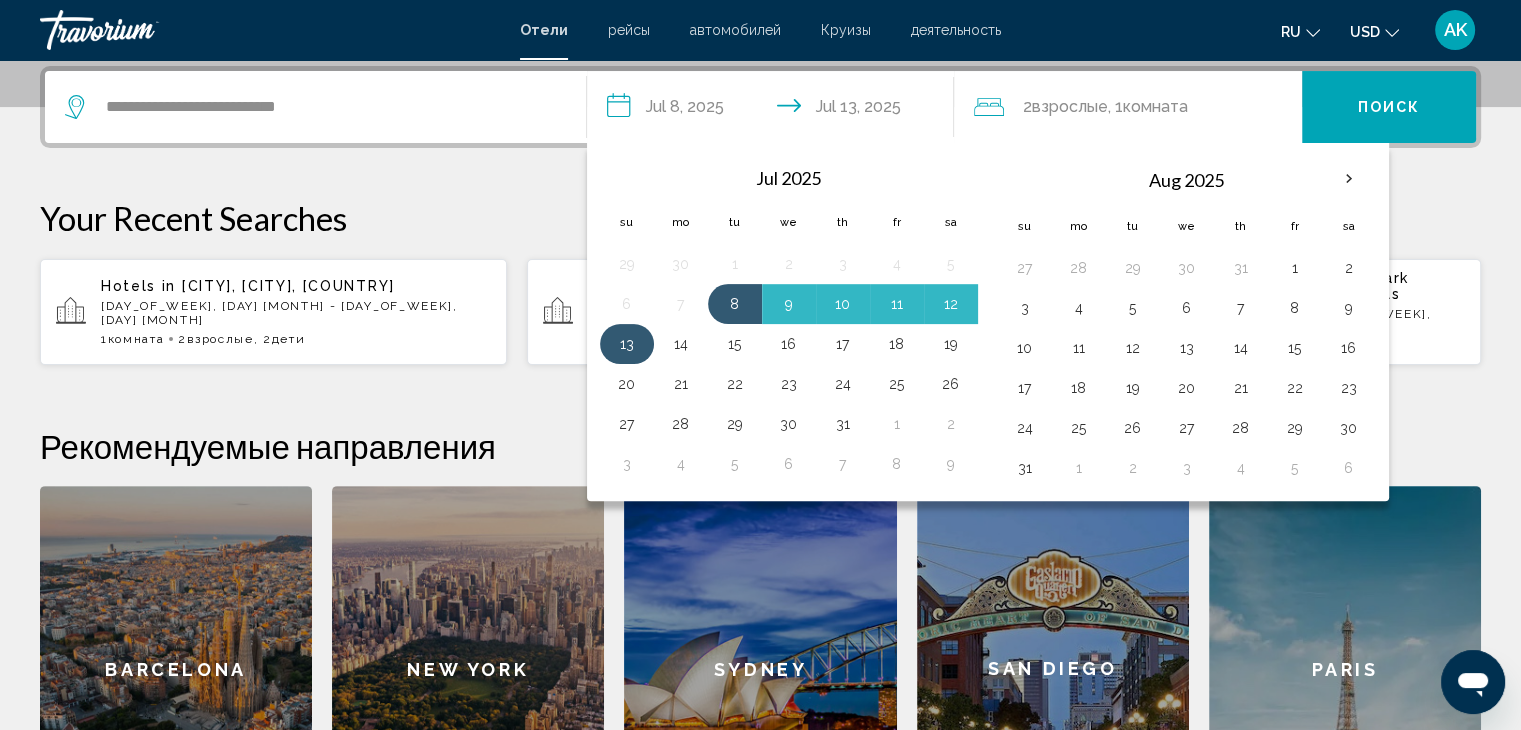 drag, startPoint x: 643, startPoint y: 347, endPoint x: 626, endPoint y: 356, distance: 19.235384 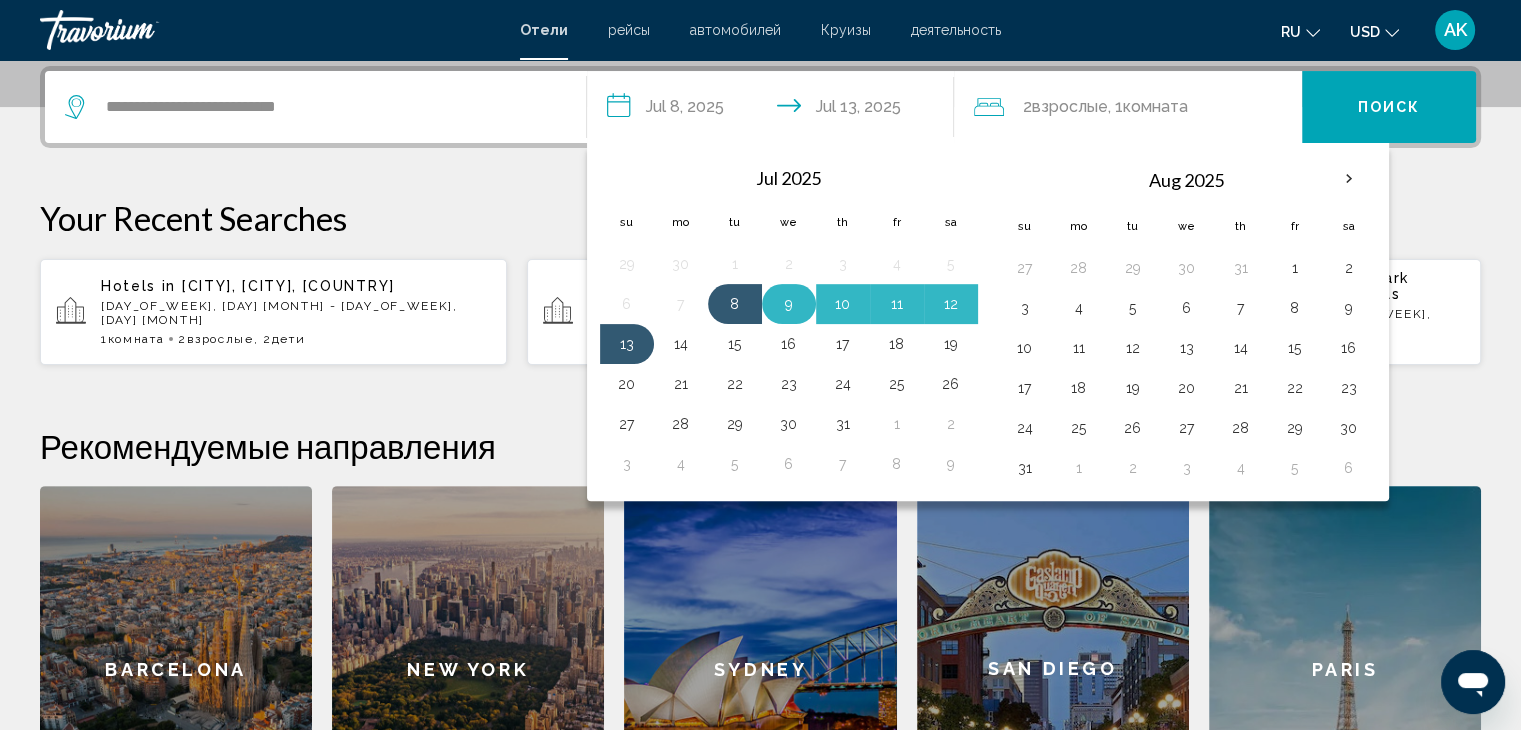 drag, startPoint x: 756, startPoint y: 298, endPoint x: 808, endPoint y: 305, distance: 52.46904 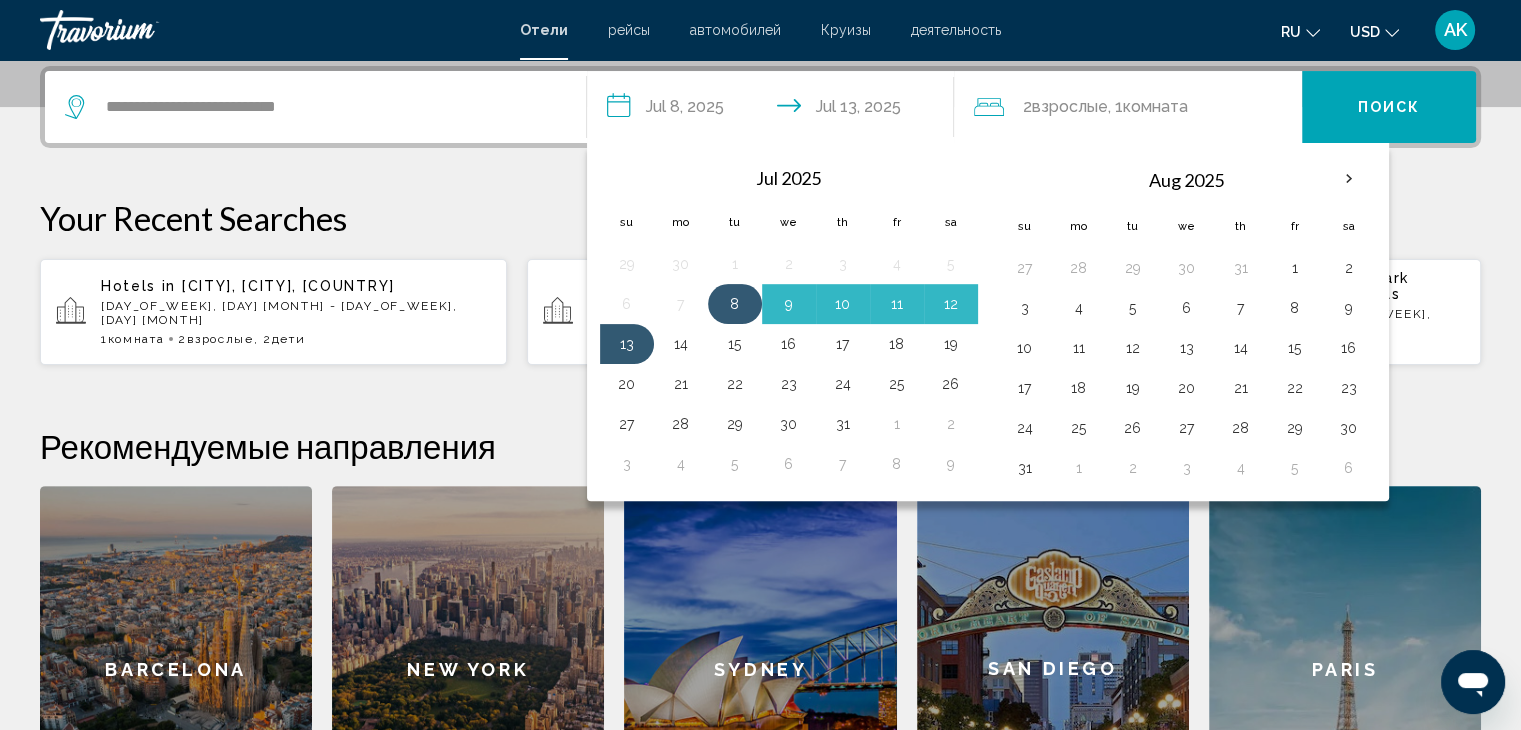 click on "8" at bounding box center [735, 304] 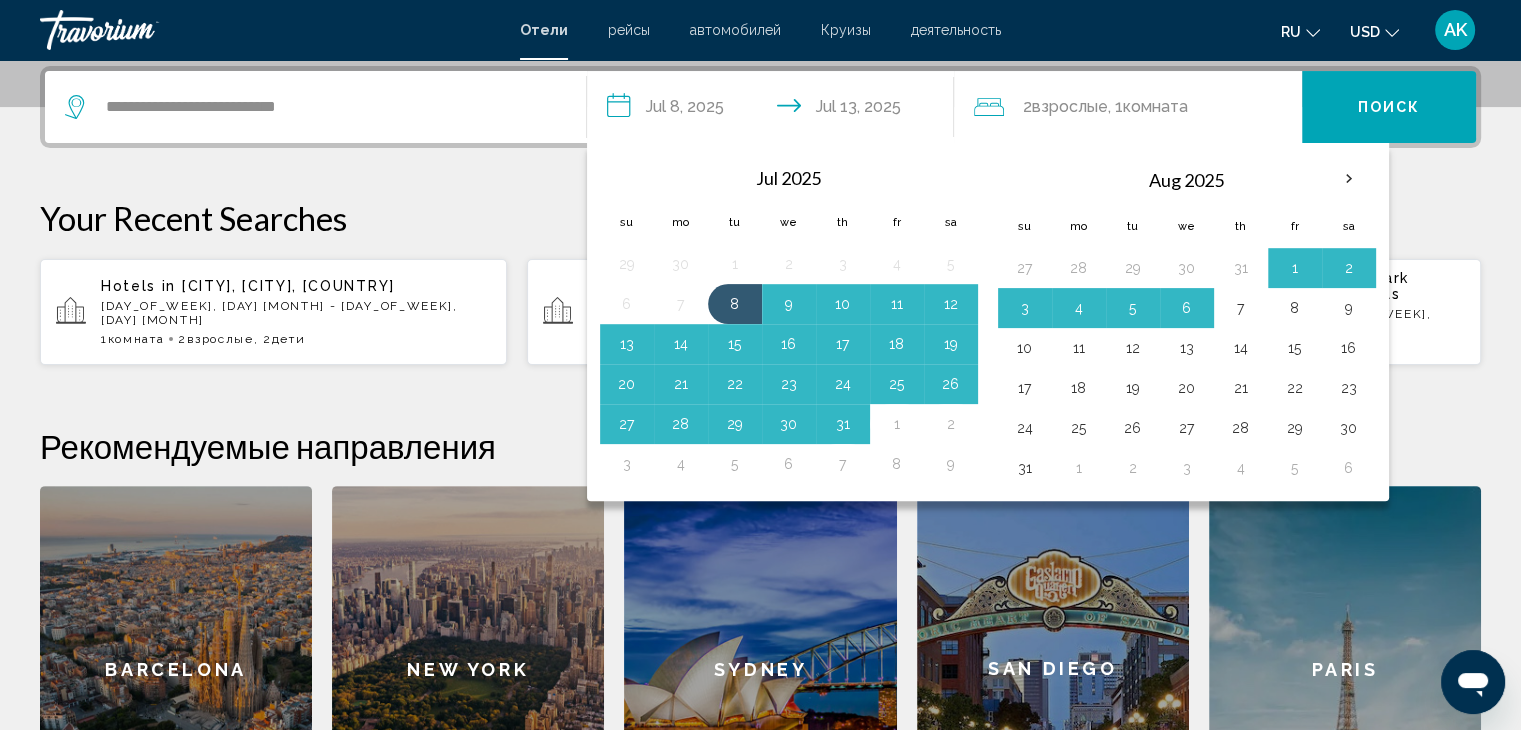 drag, startPoint x: 1491, startPoint y: 616, endPoint x: 1372, endPoint y: 605, distance: 119.507324 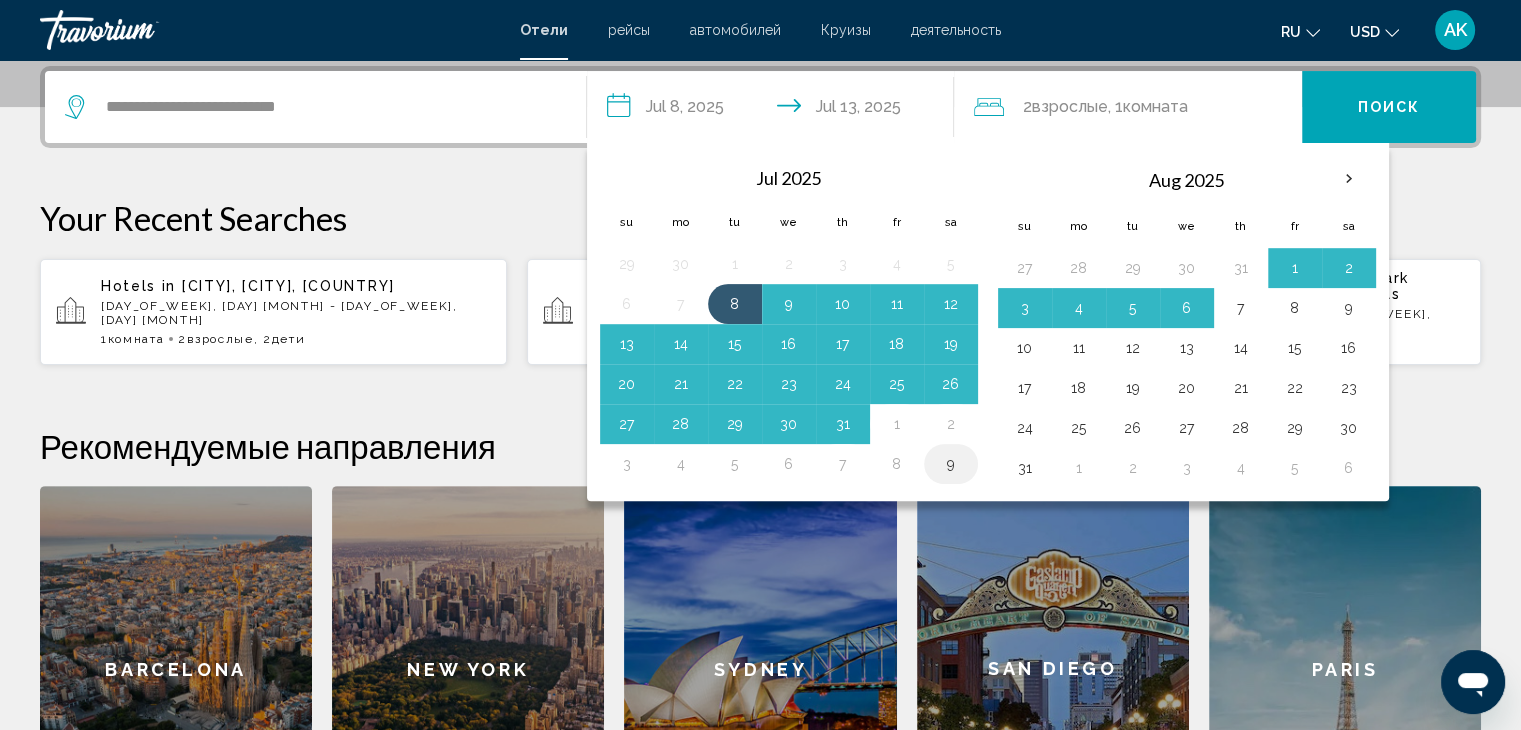 drag, startPoint x: 1372, startPoint y: 605, endPoint x: 932, endPoint y: 443, distance: 468.87524 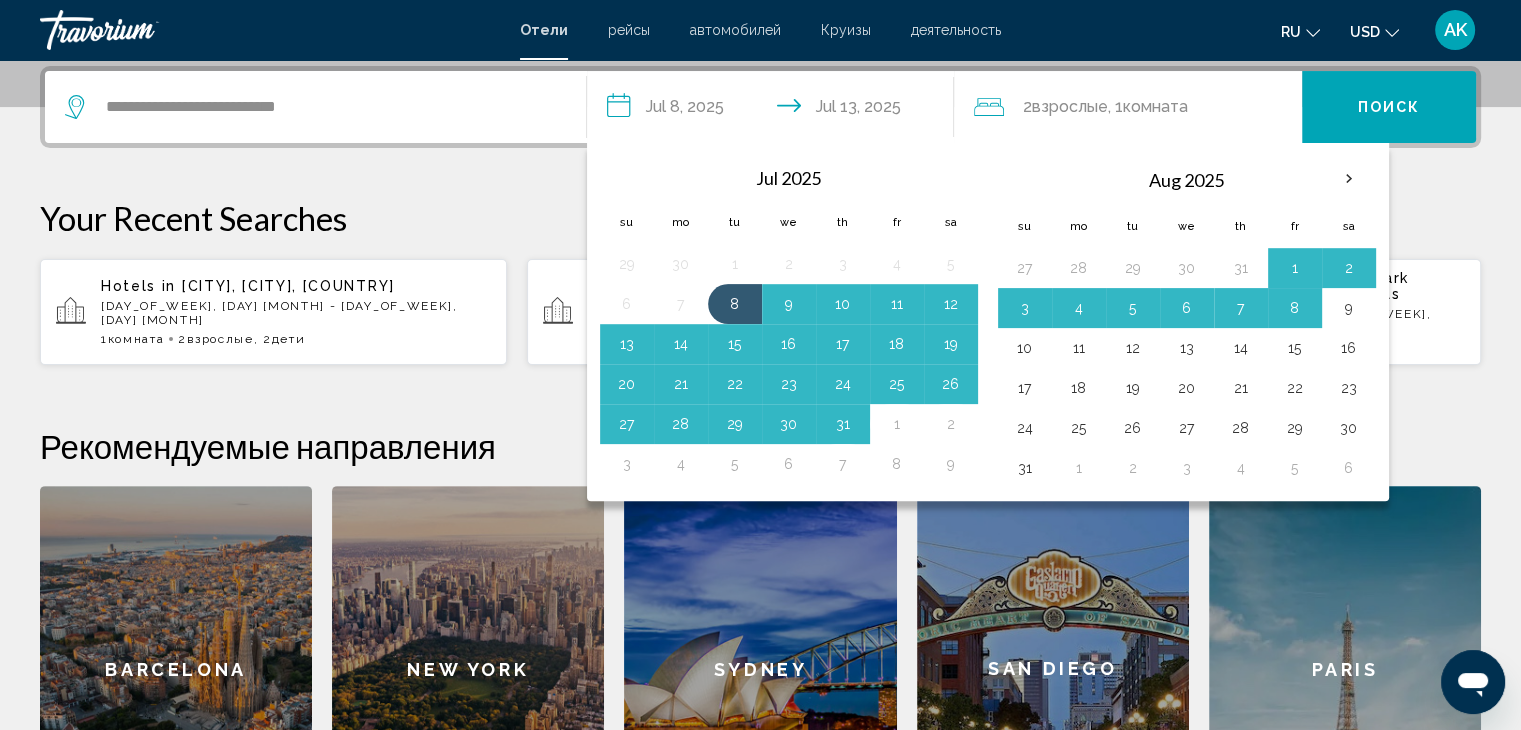 click on "San Diego" at bounding box center [1053, 668] 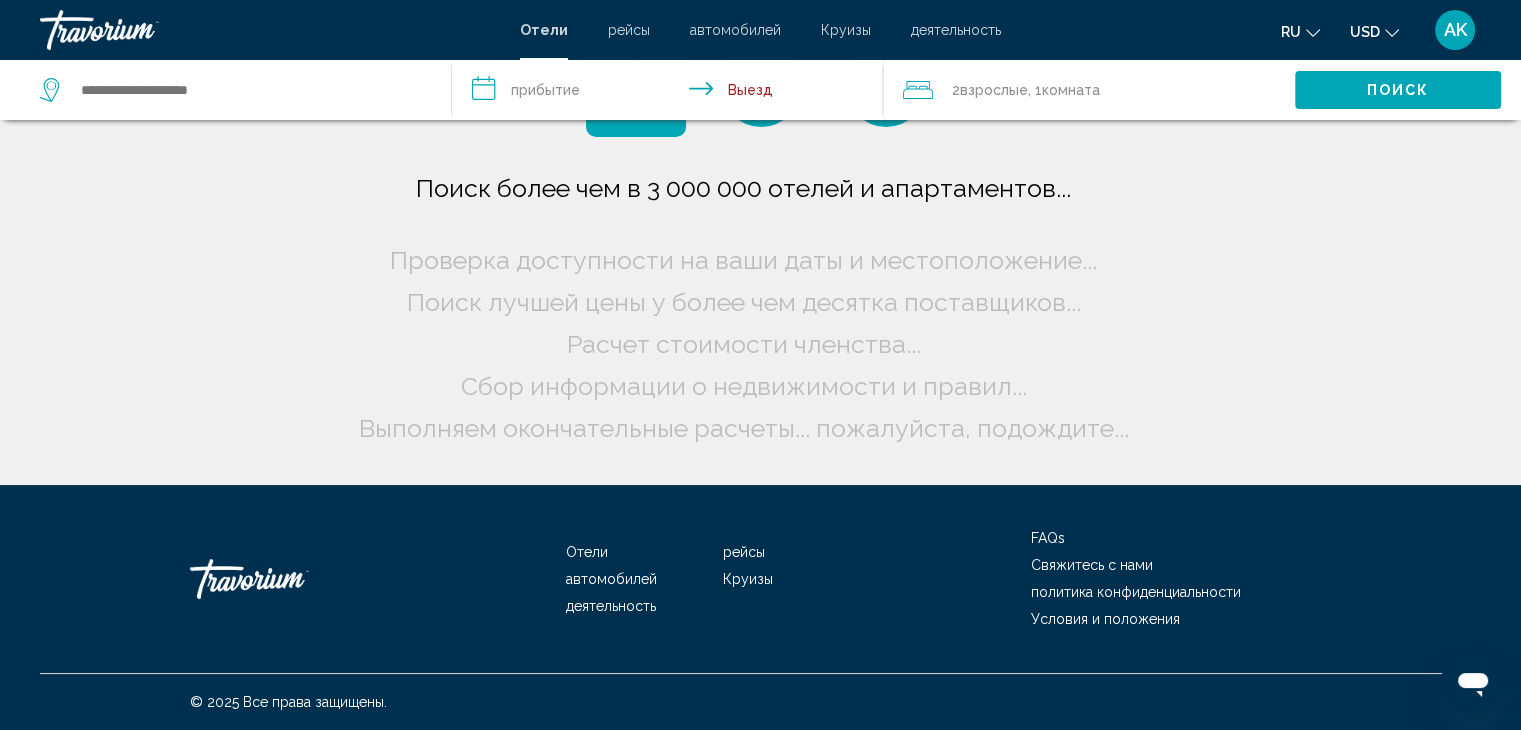 scroll, scrollTop: 0, scrollLeft: 0, axis: both 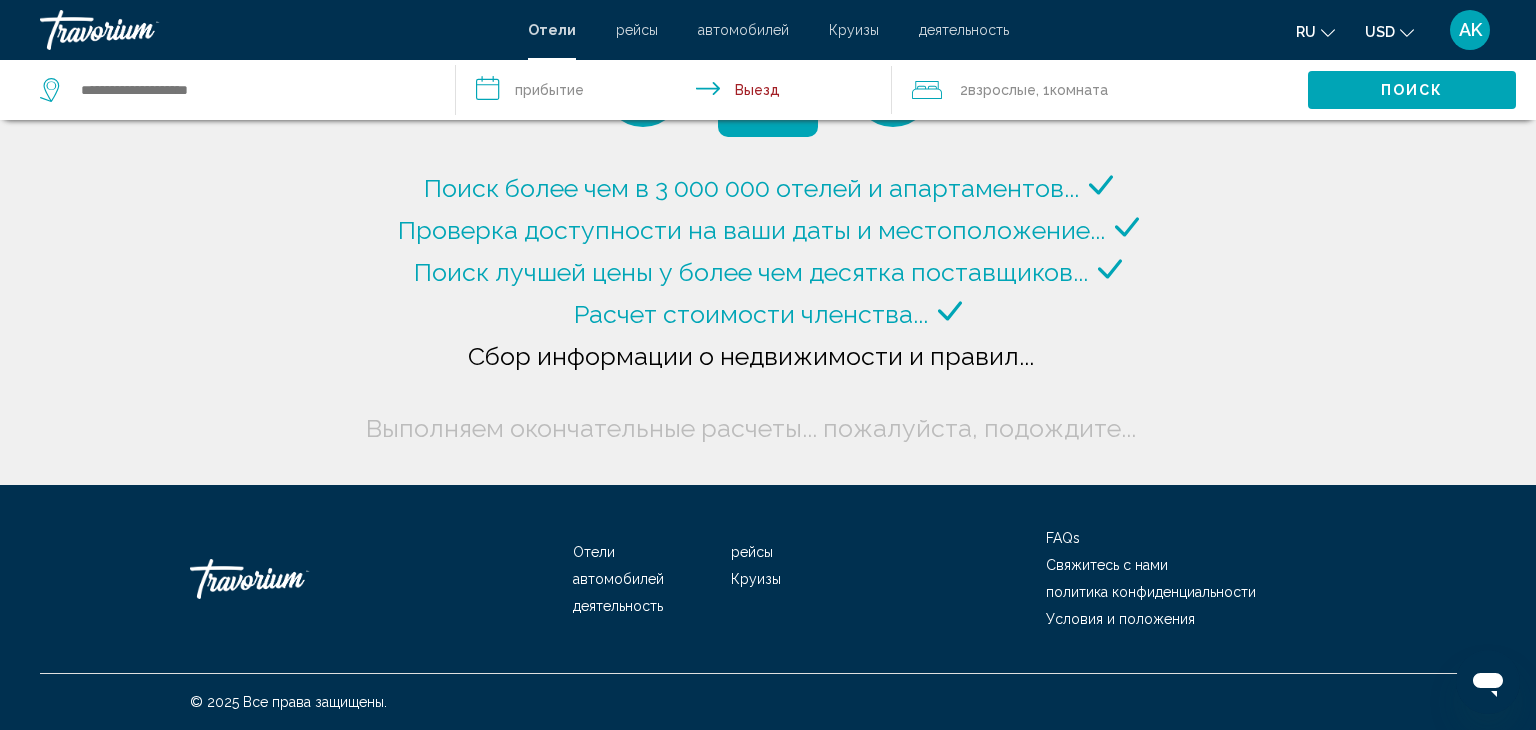click on "**********" at bounding box center (678, 93) 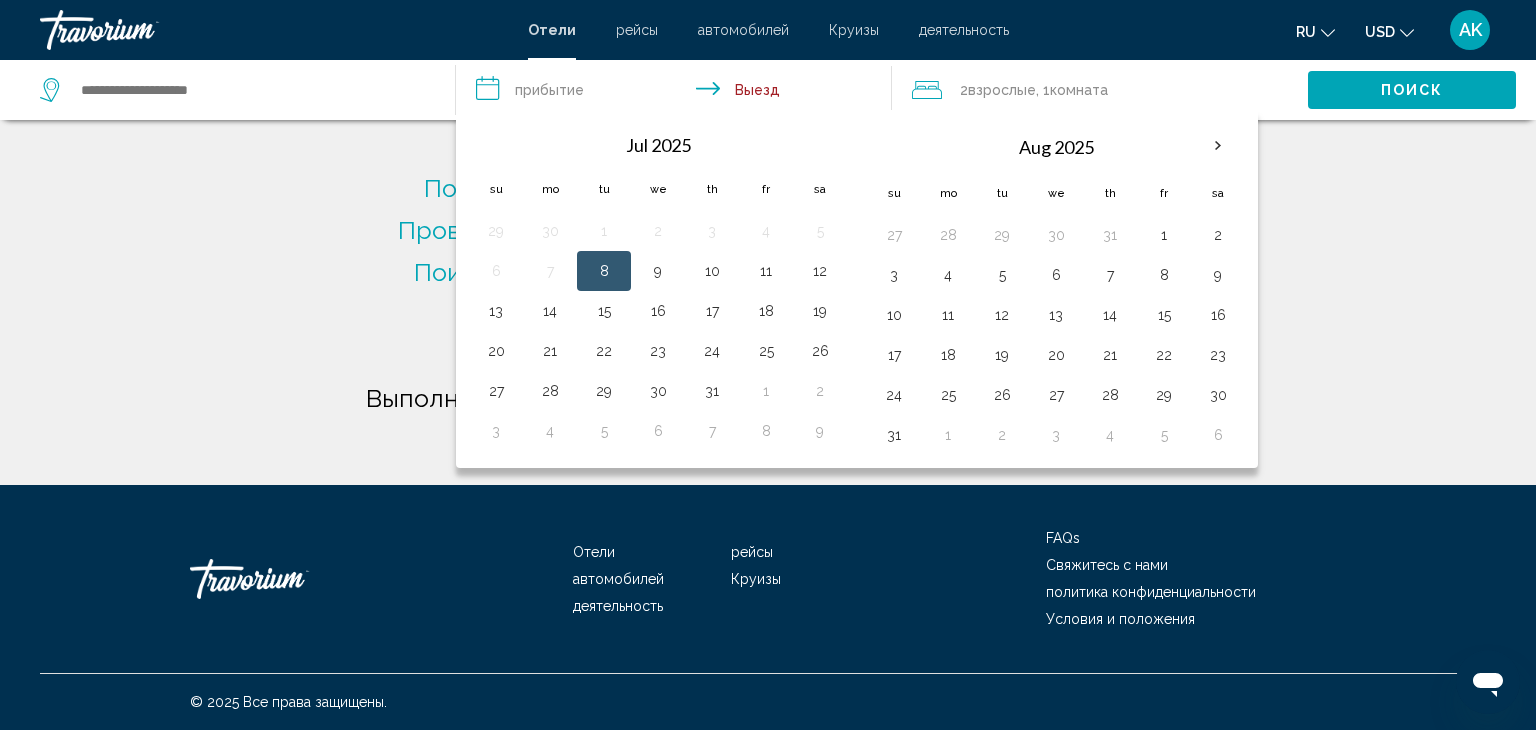 click on "**********" at bounding box center (678, 93) 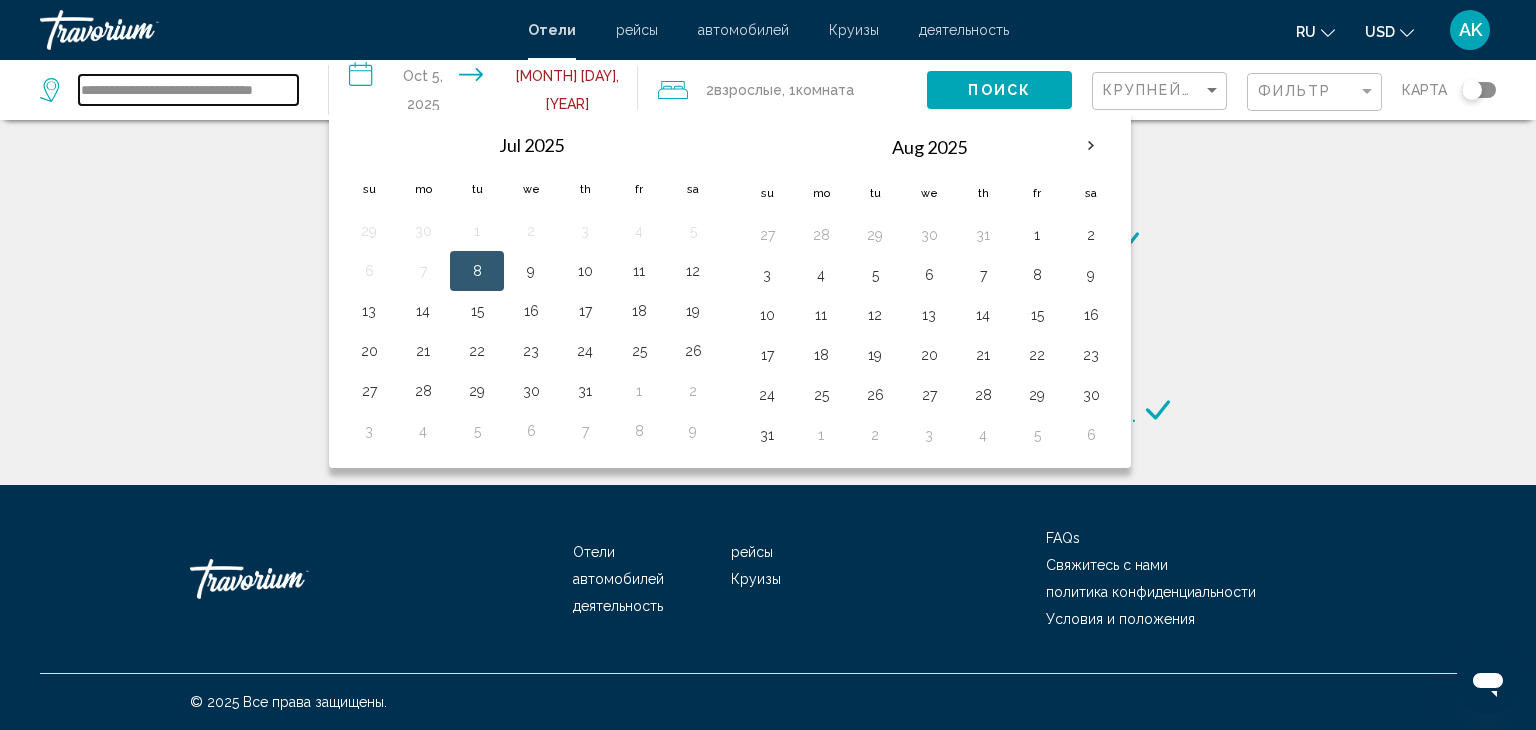 click on "**********" at bounding box center [188, 90] 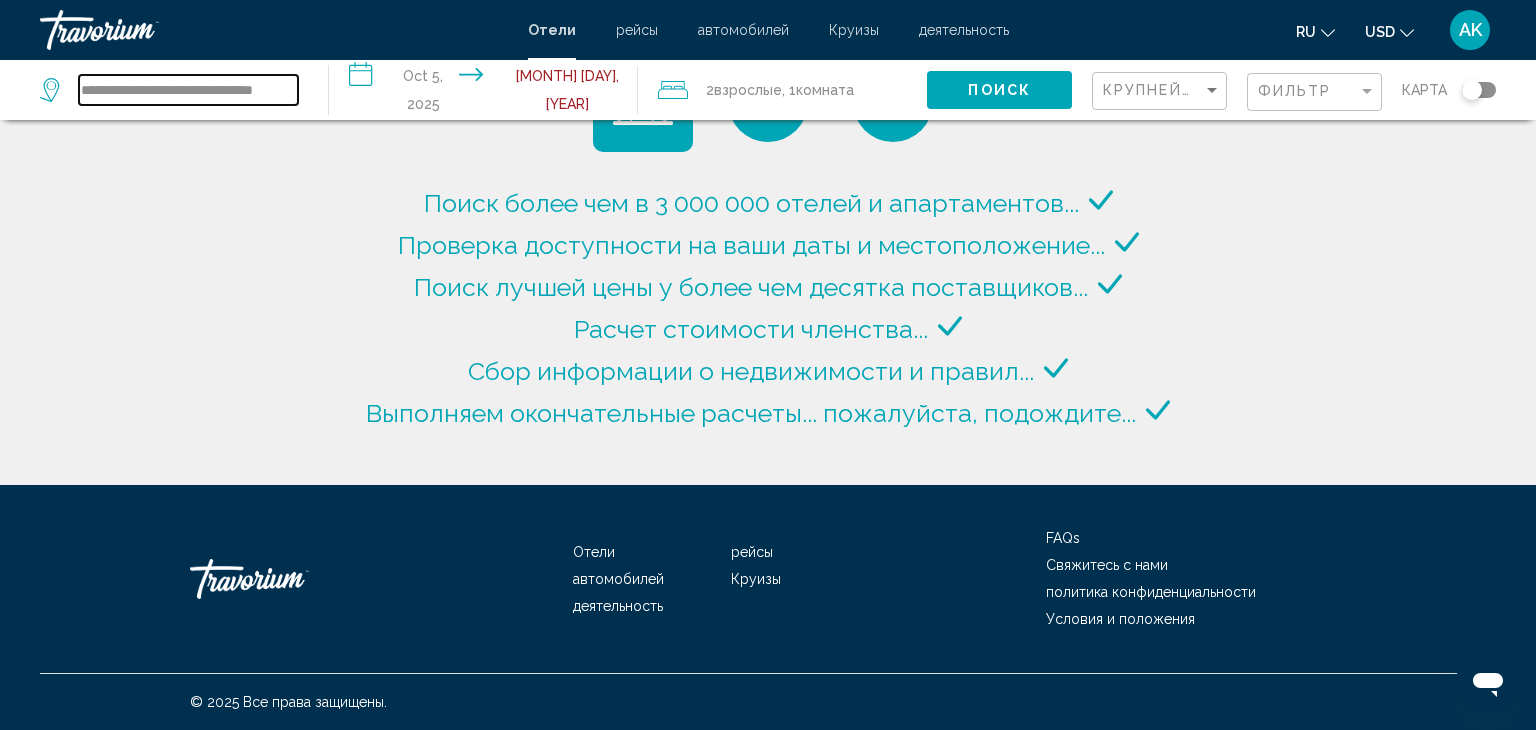 click on "**********" at bounding box center [768, 365] 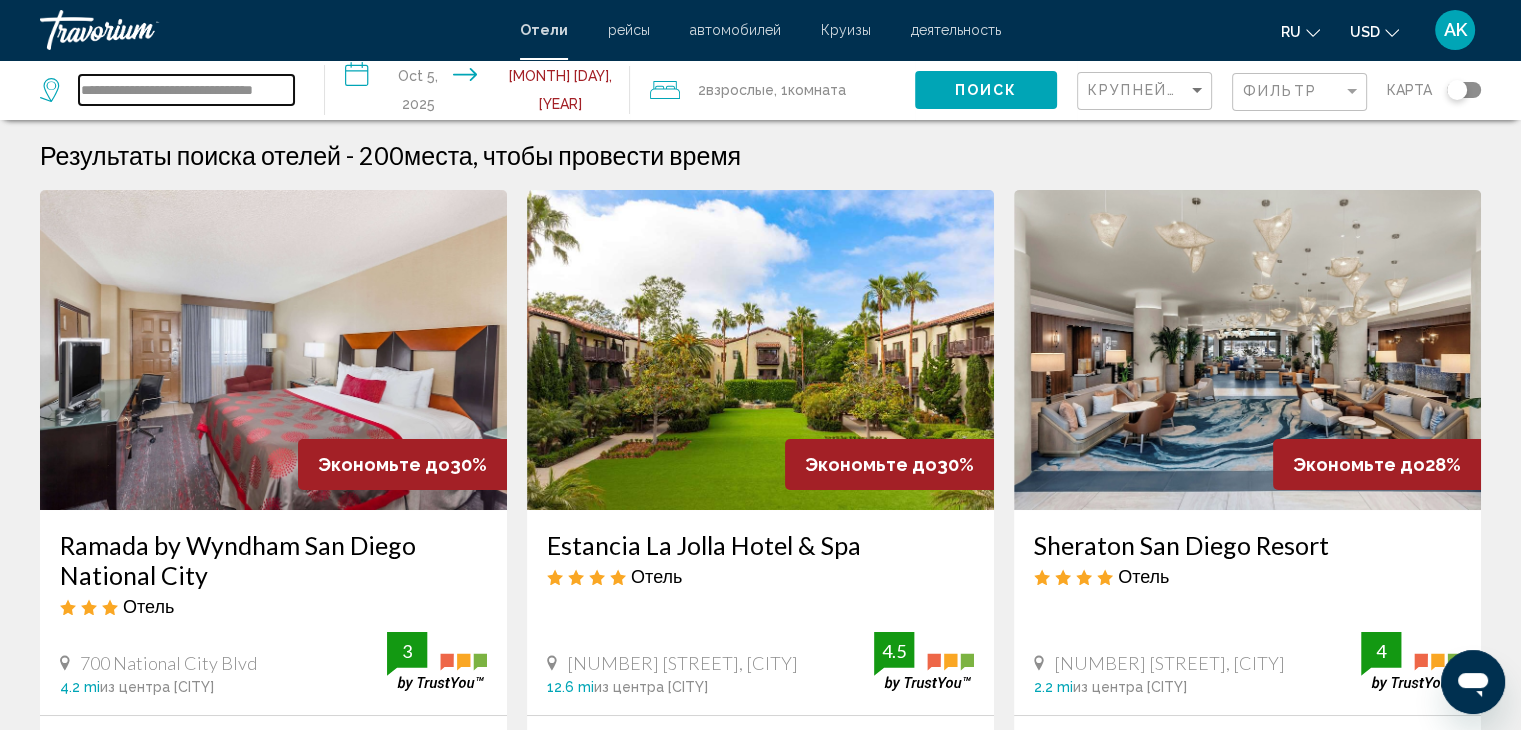 scroll, scrollTop: 0, scrollLeft: 15, axis: horizontal 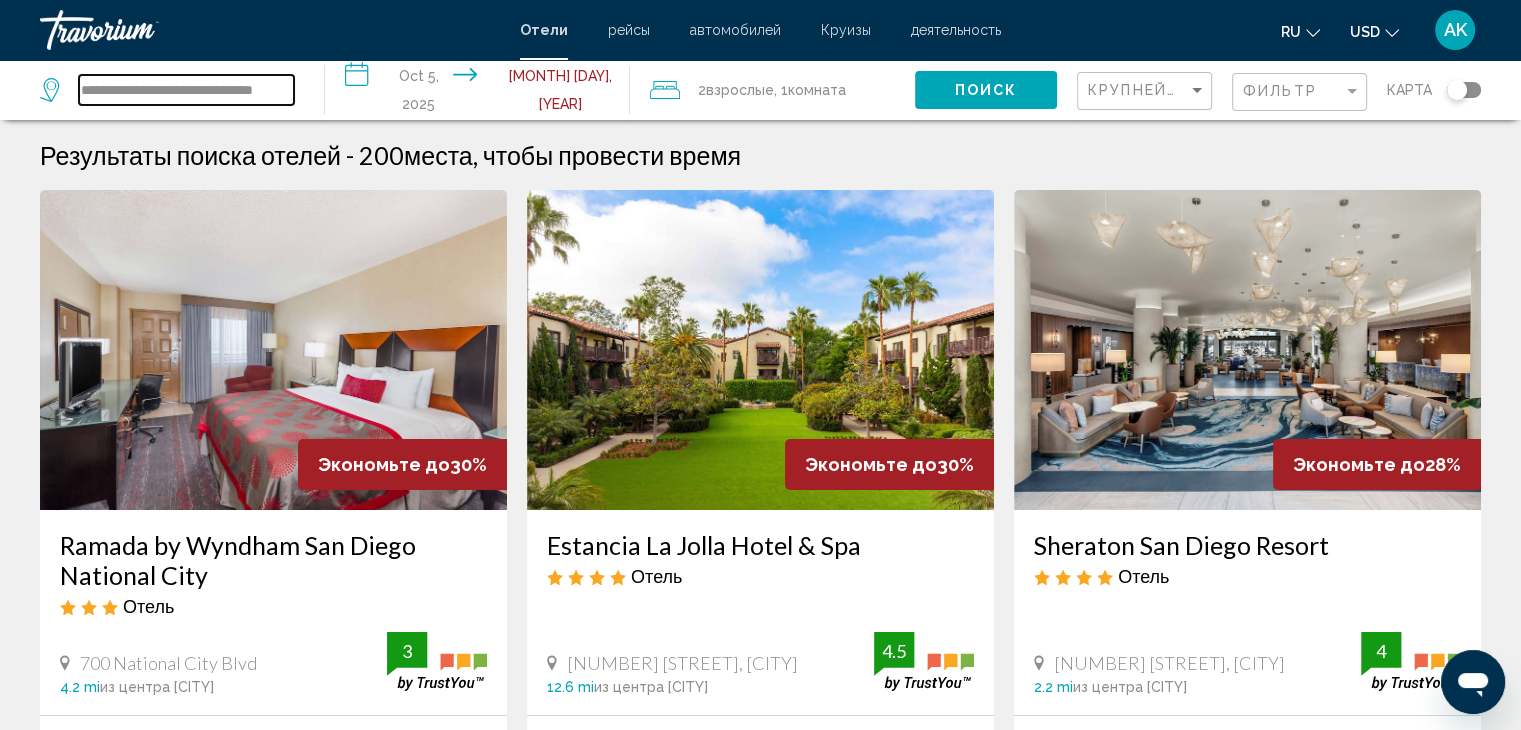 drag, startPoint x: 277, startPoint y: 90, endPoint x: 333, endPoint y: 85, distance: 56.22277 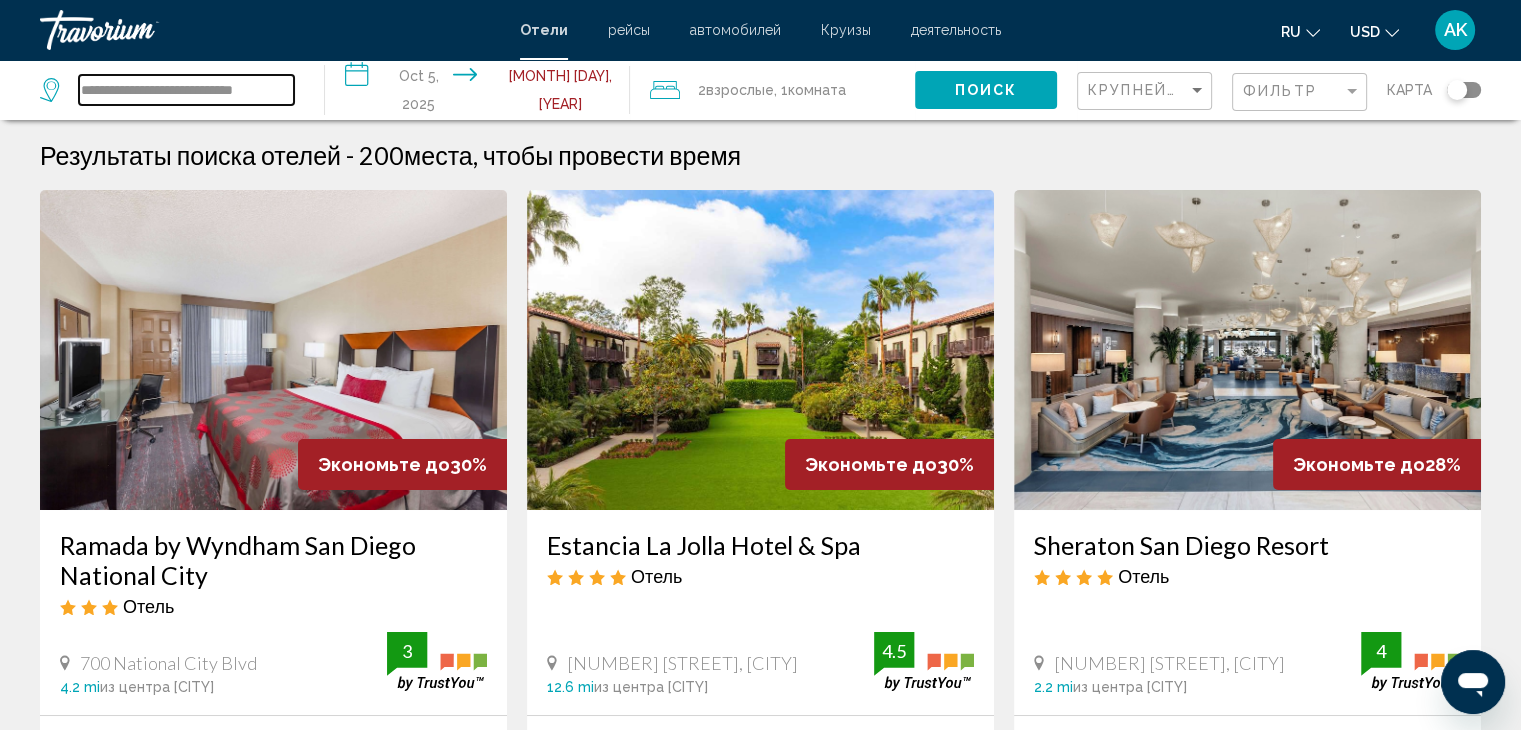 scroll, scrollTop: 0, scrollLeft: 0, axis: both 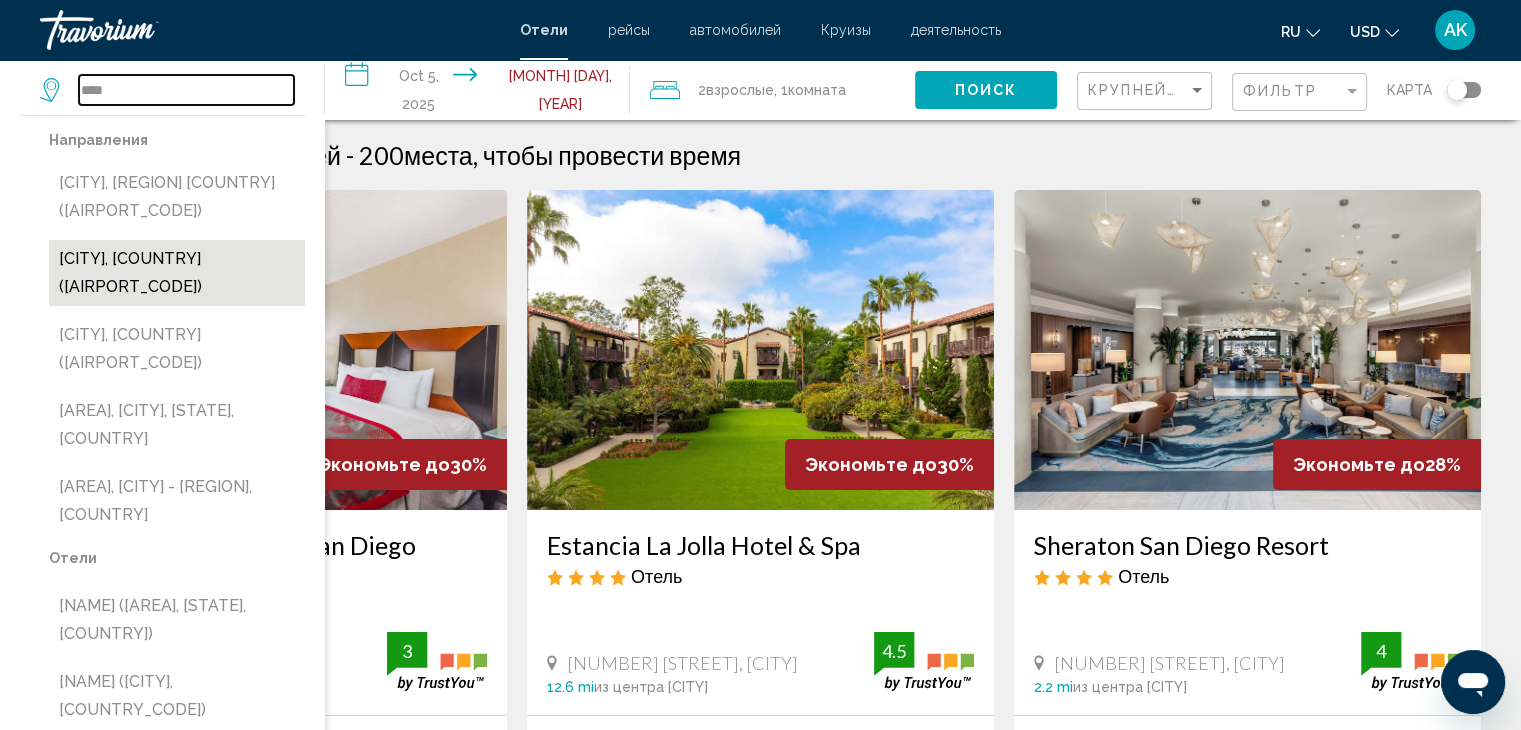 type on "****" 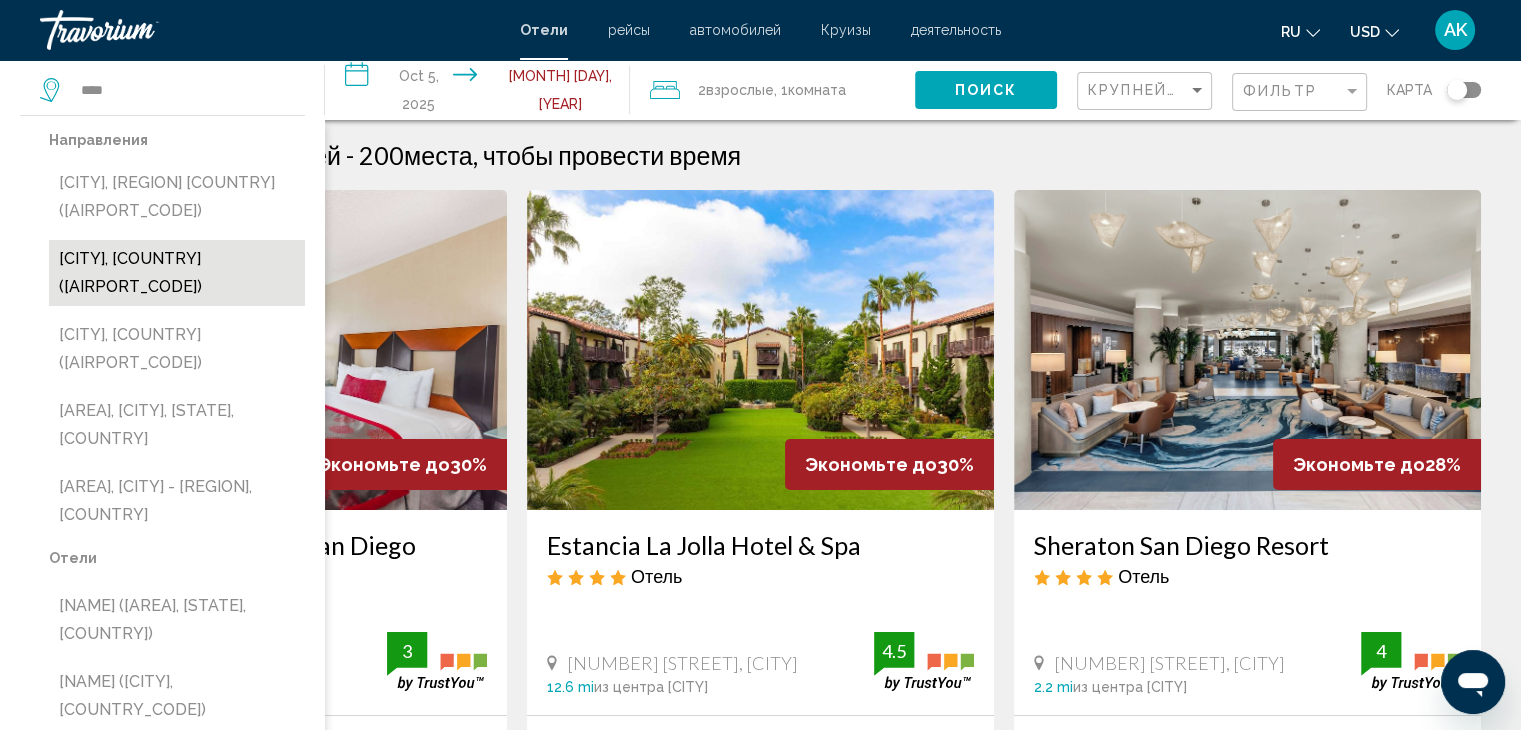 click on "[CITY], [COUNTRY] ([AIRPORT_CODE])" at bounding box center [177, 273] 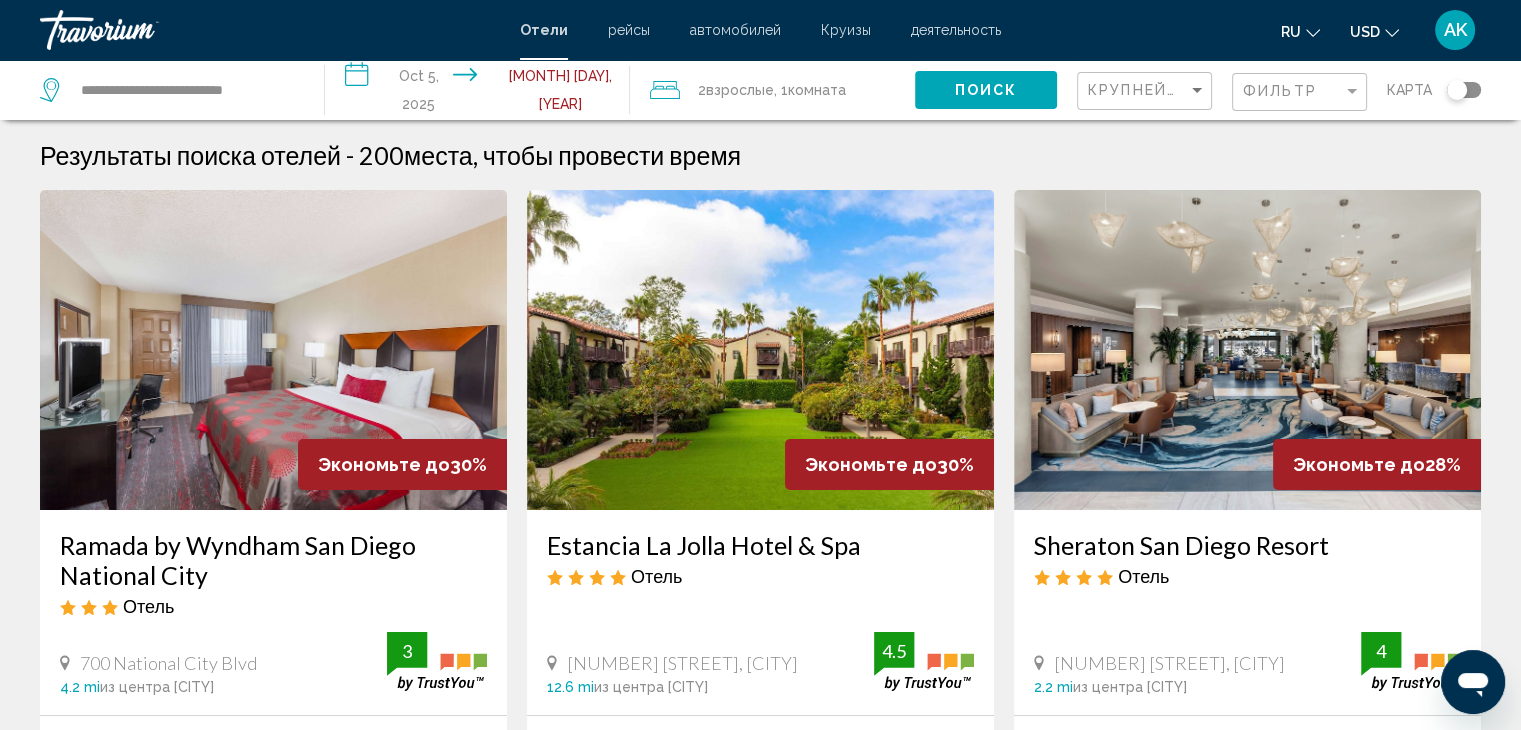 click on "**********" at bounding box center (481, 93) 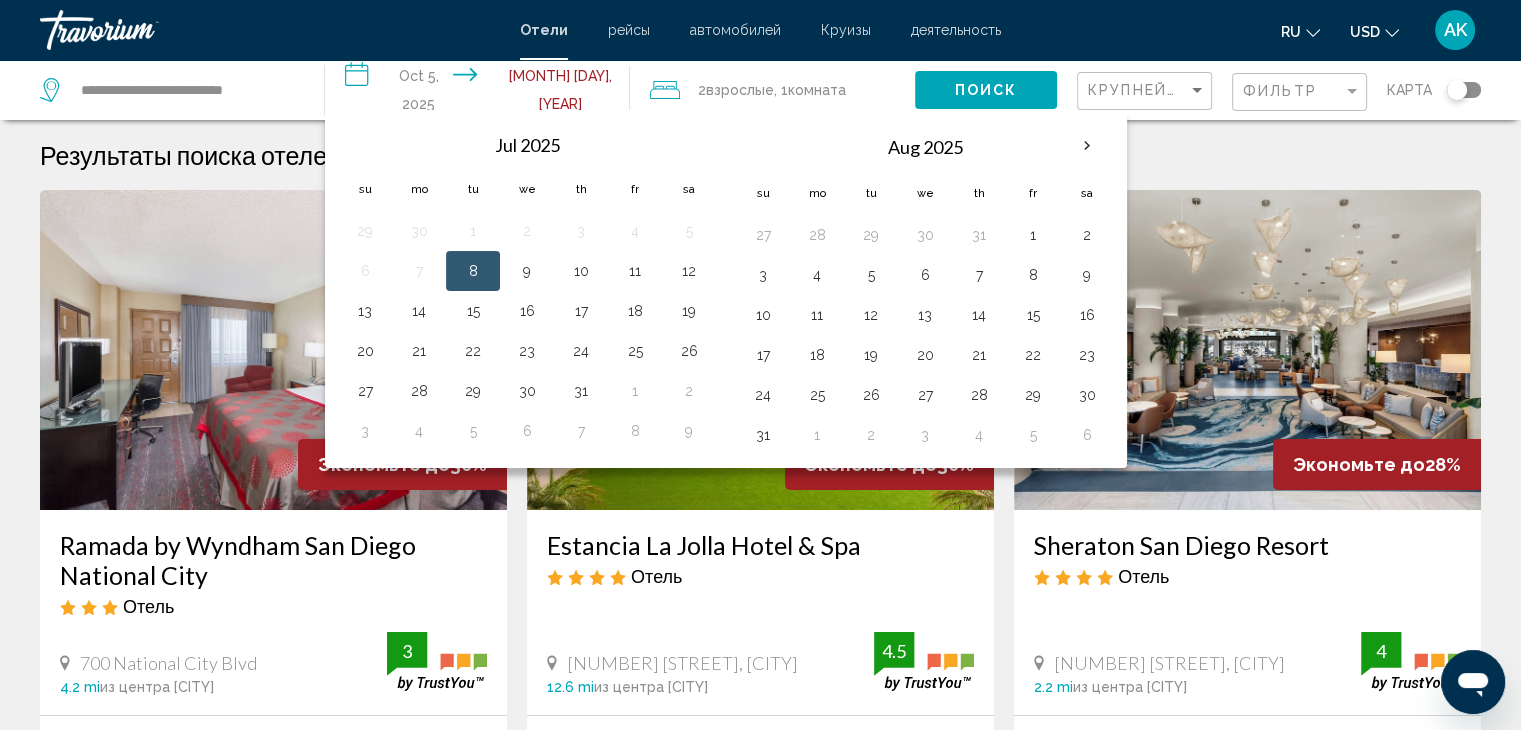 click on "8" at bounding box center (473, 271) 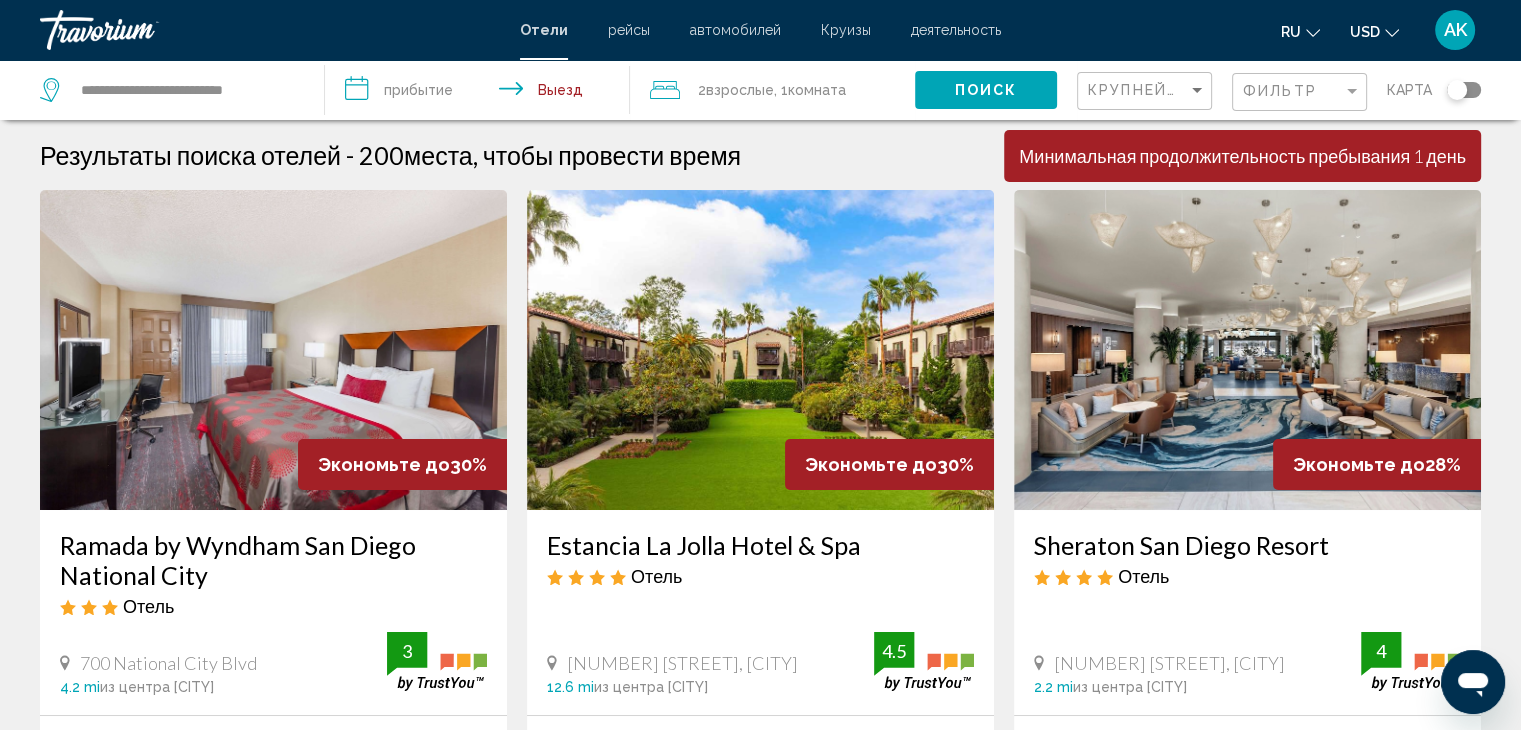 click on "**********" at bounding box center [481, 93] 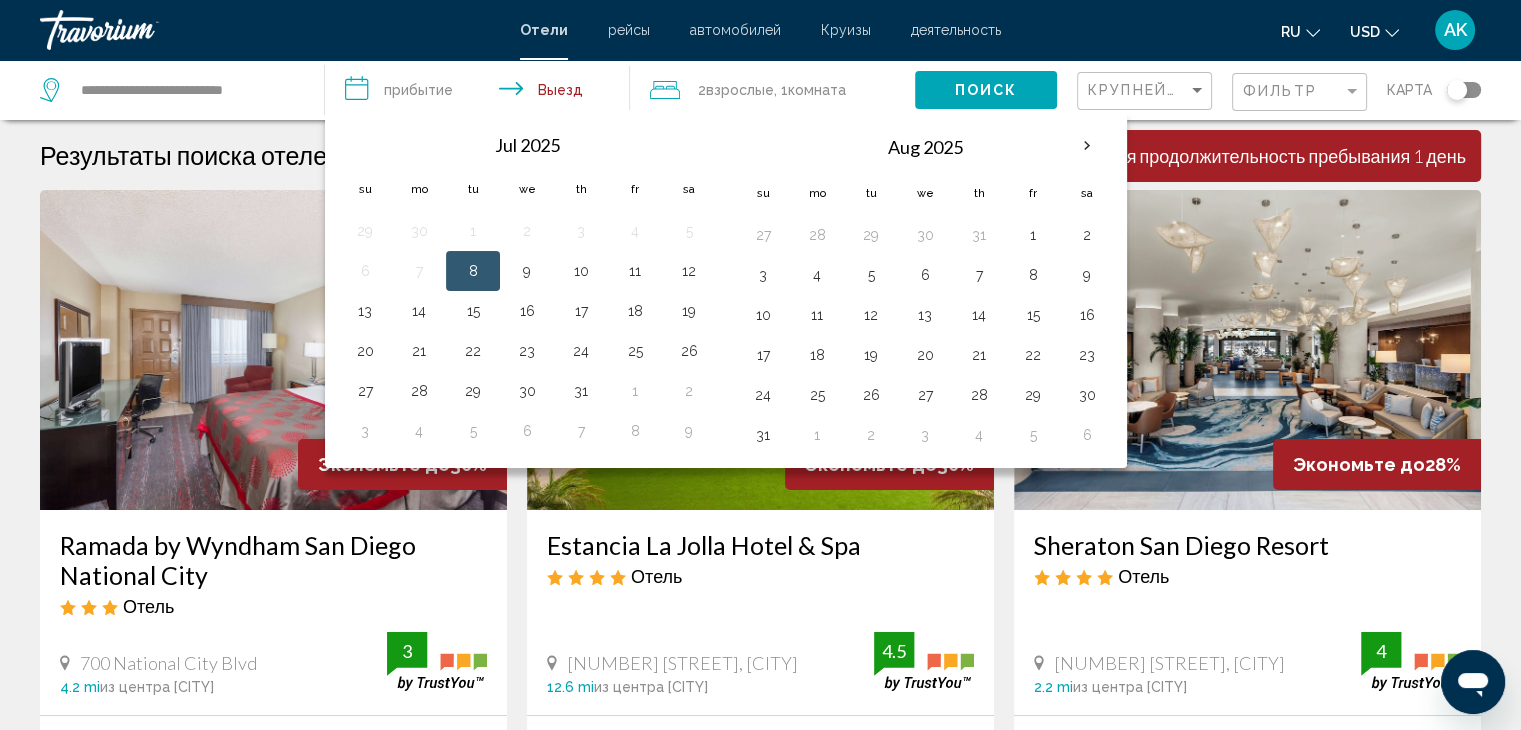 click on "8" at bounding box center [473, 271] 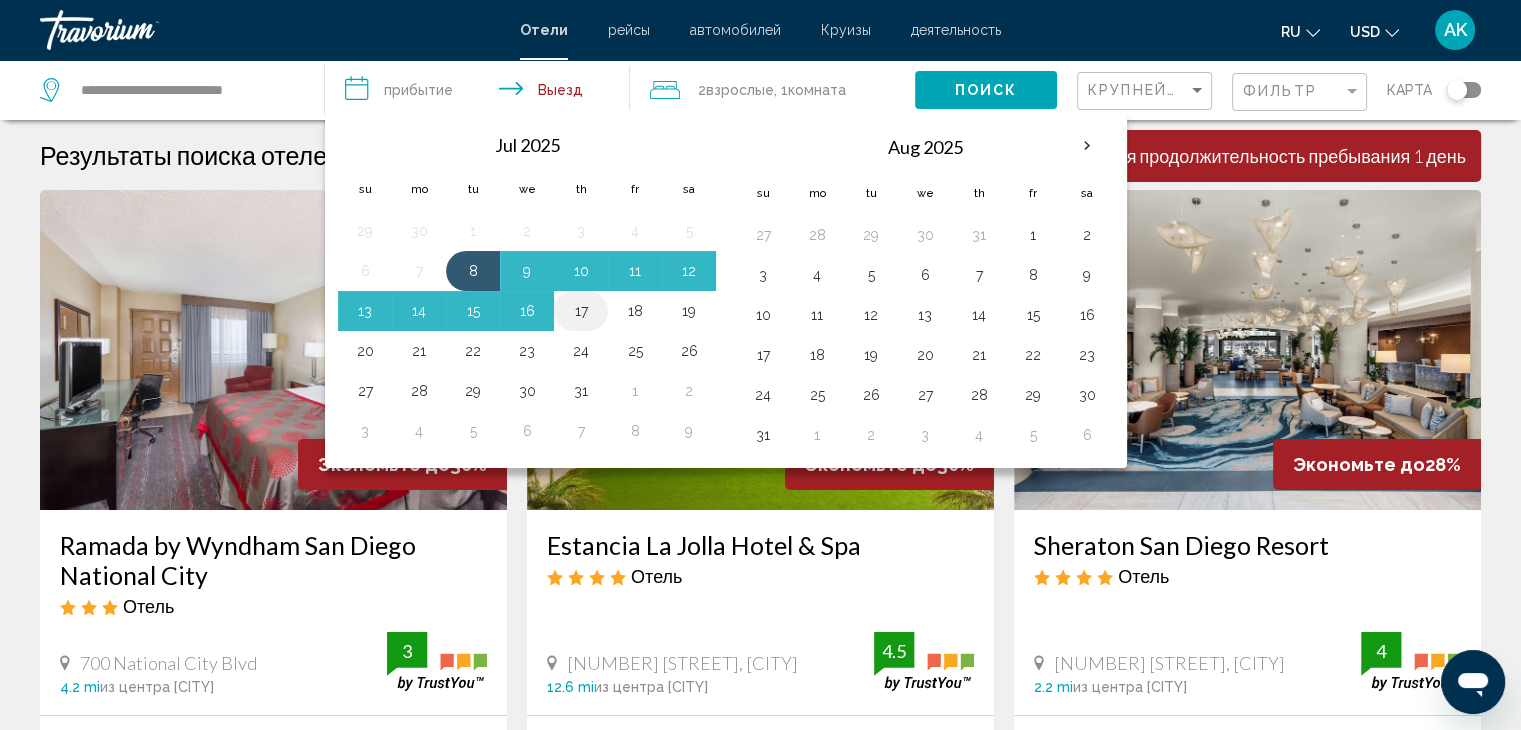 click on "17" at bounding box center (581, 311) 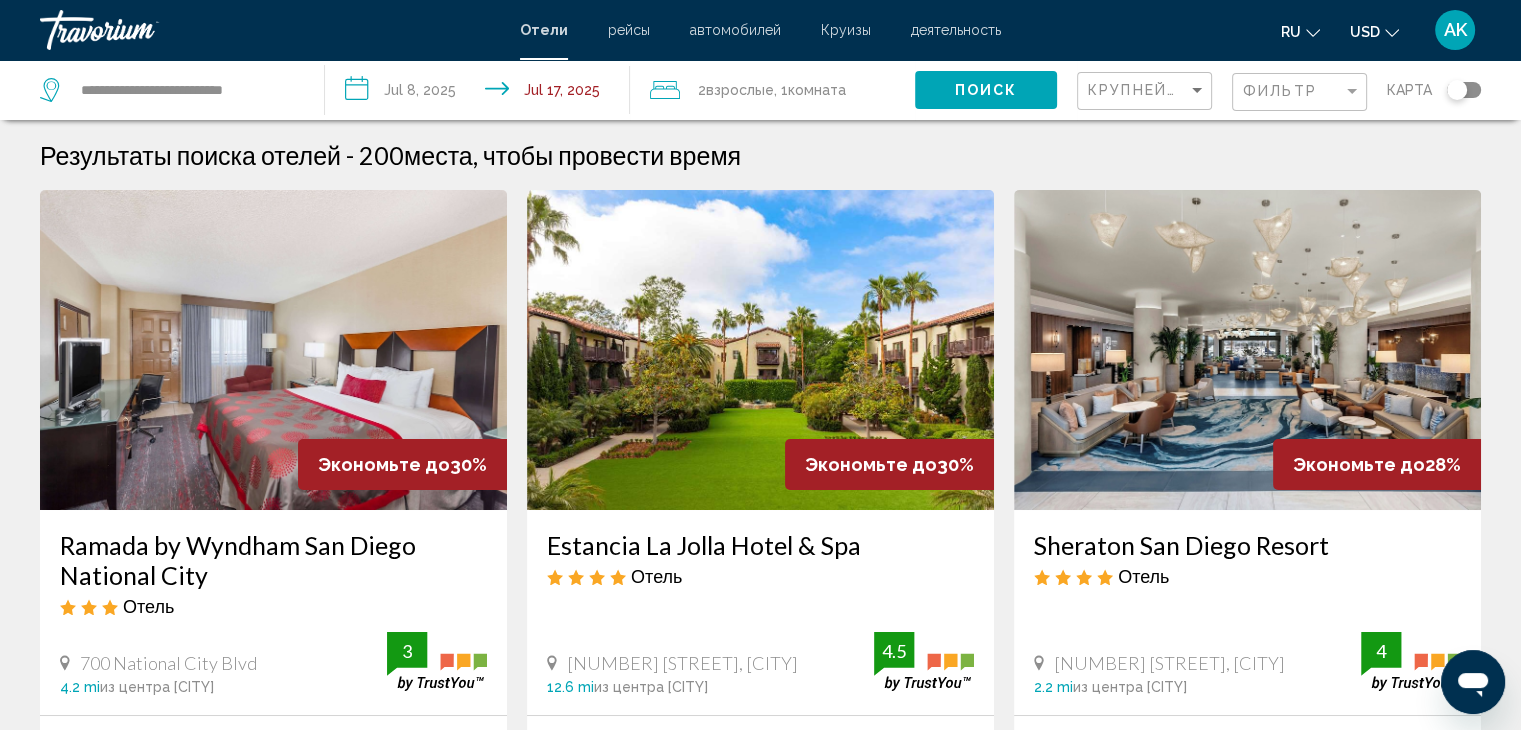 click on "**********" at bounding box center (481, 93) 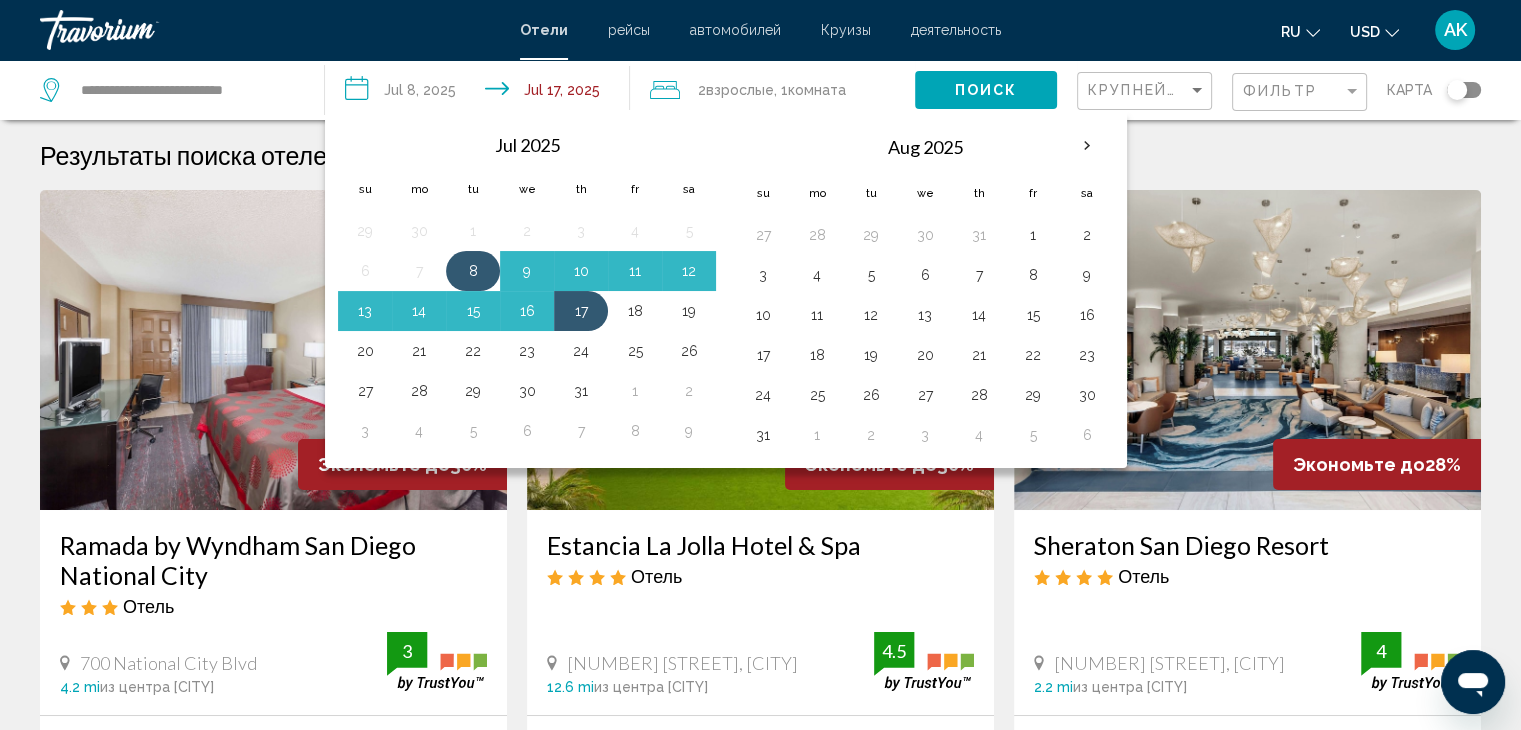 click on "8" at bounding box center [473, 271] 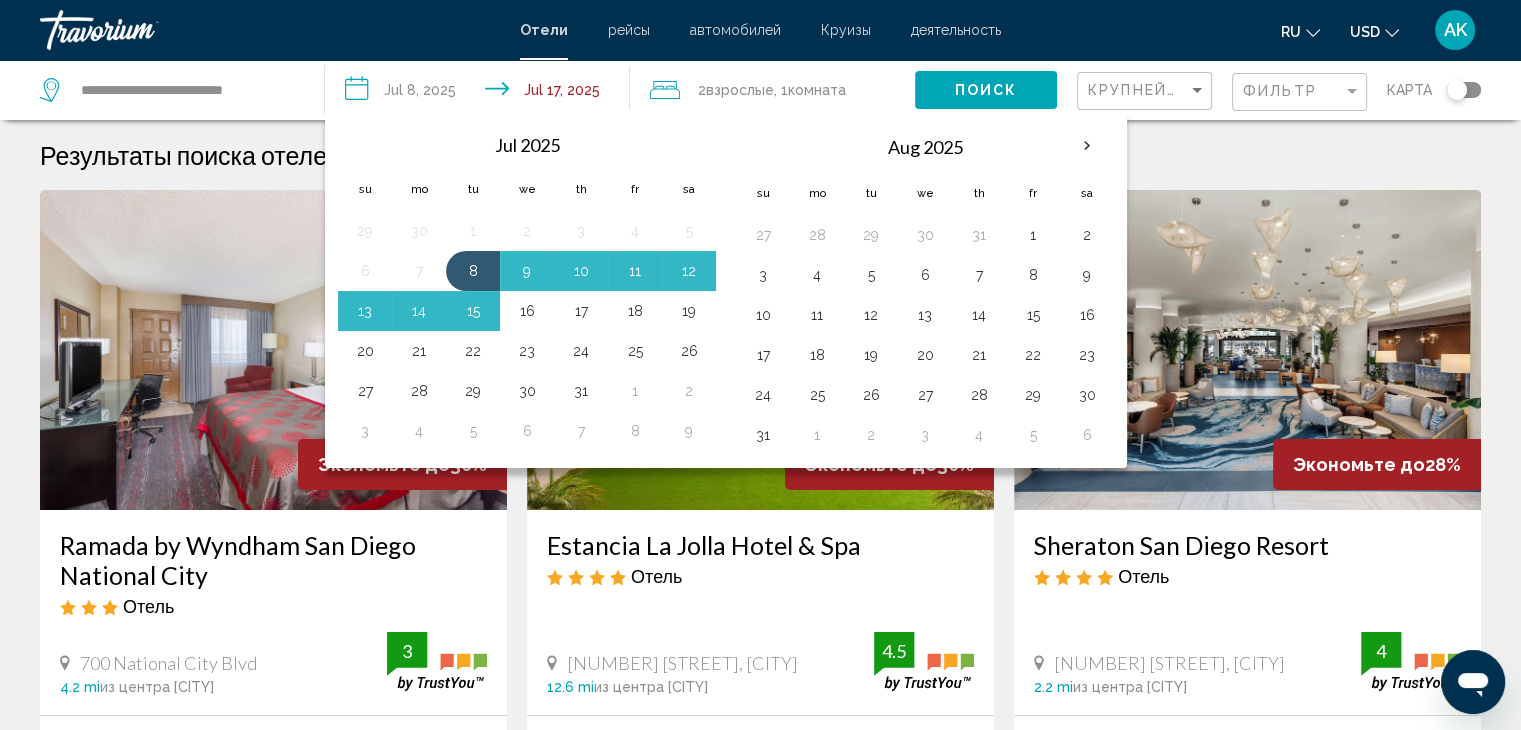 click on "16" at bounding box center [527, 311] 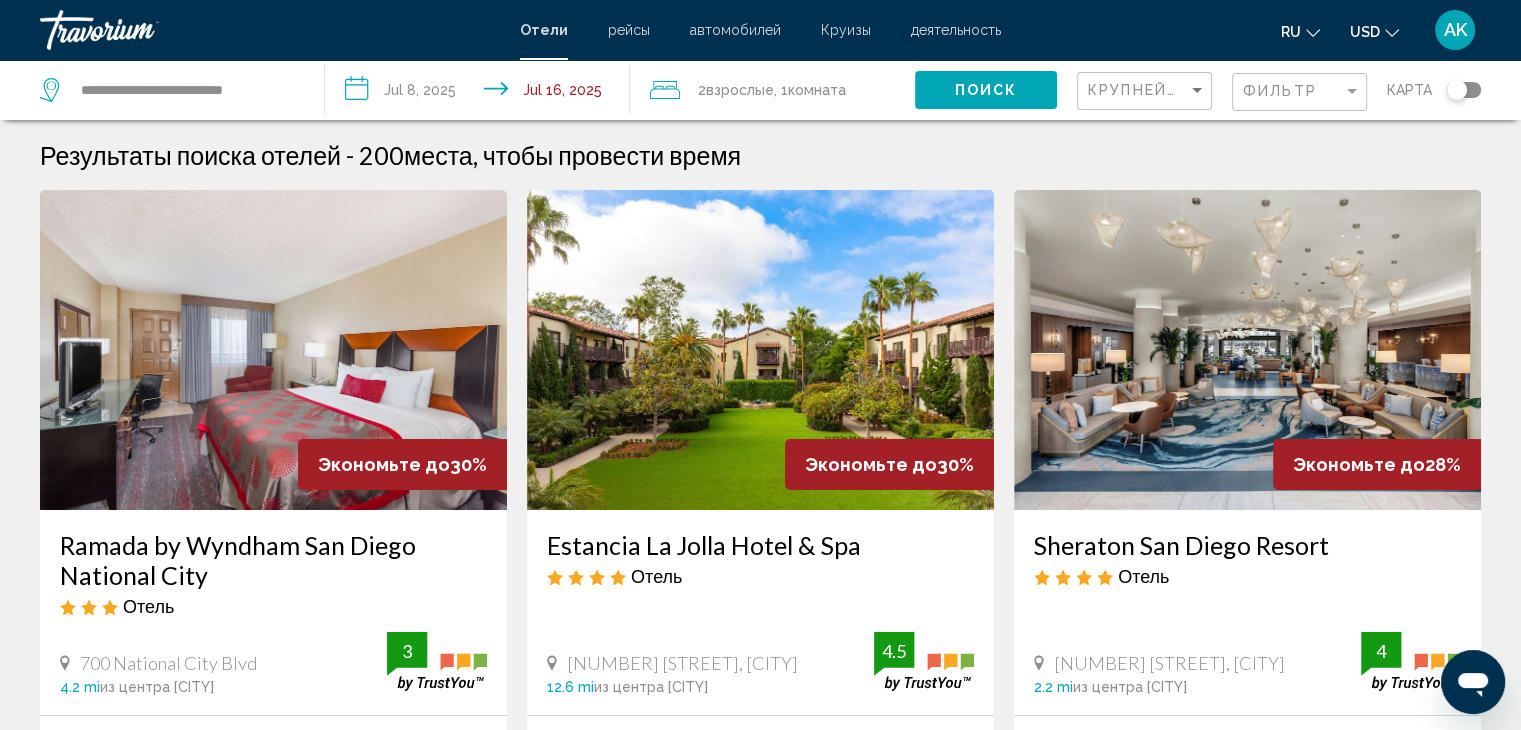 click on "Взрослые" at bounding box center [740, 90] 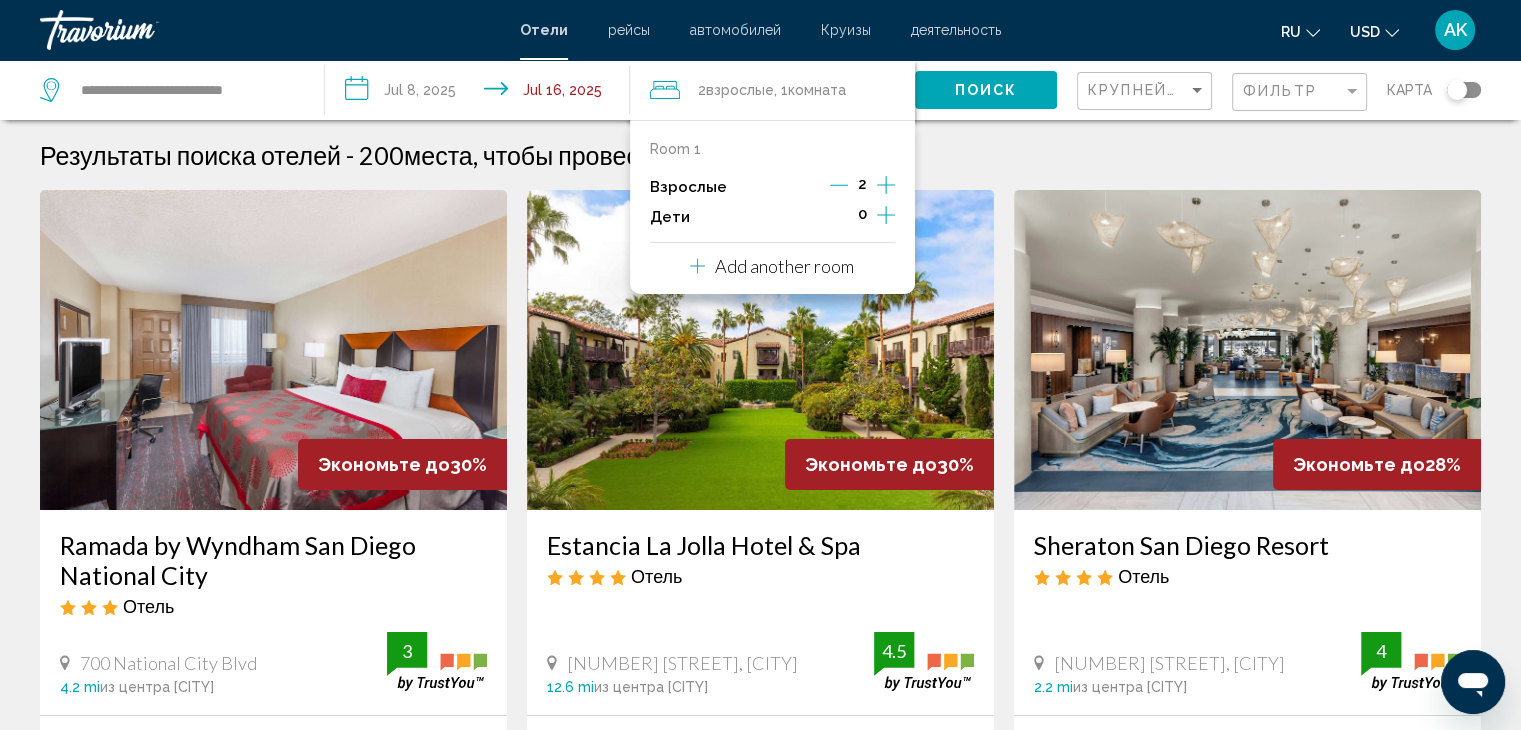 click at bounding box center (886, 215) 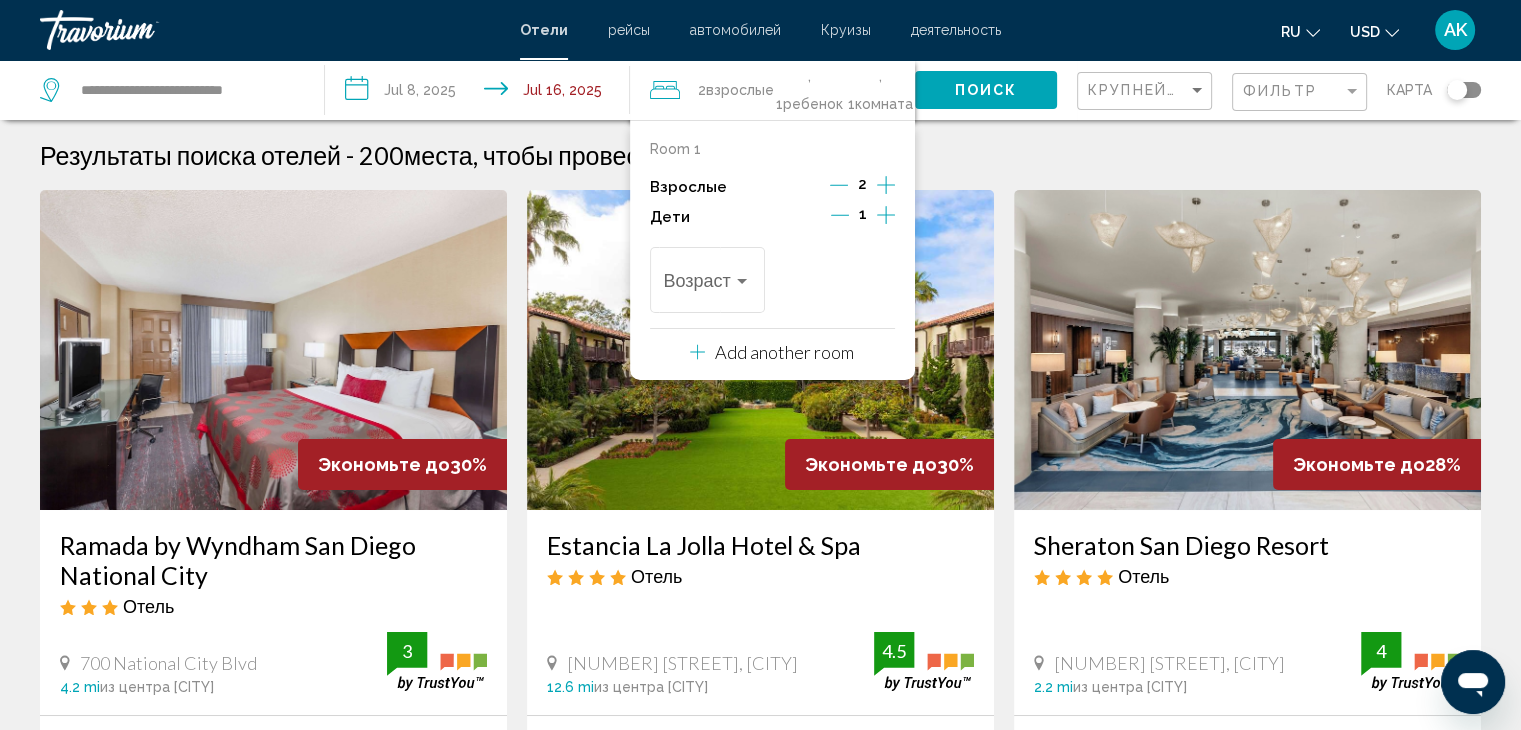 click at bounding box center [886, 215] 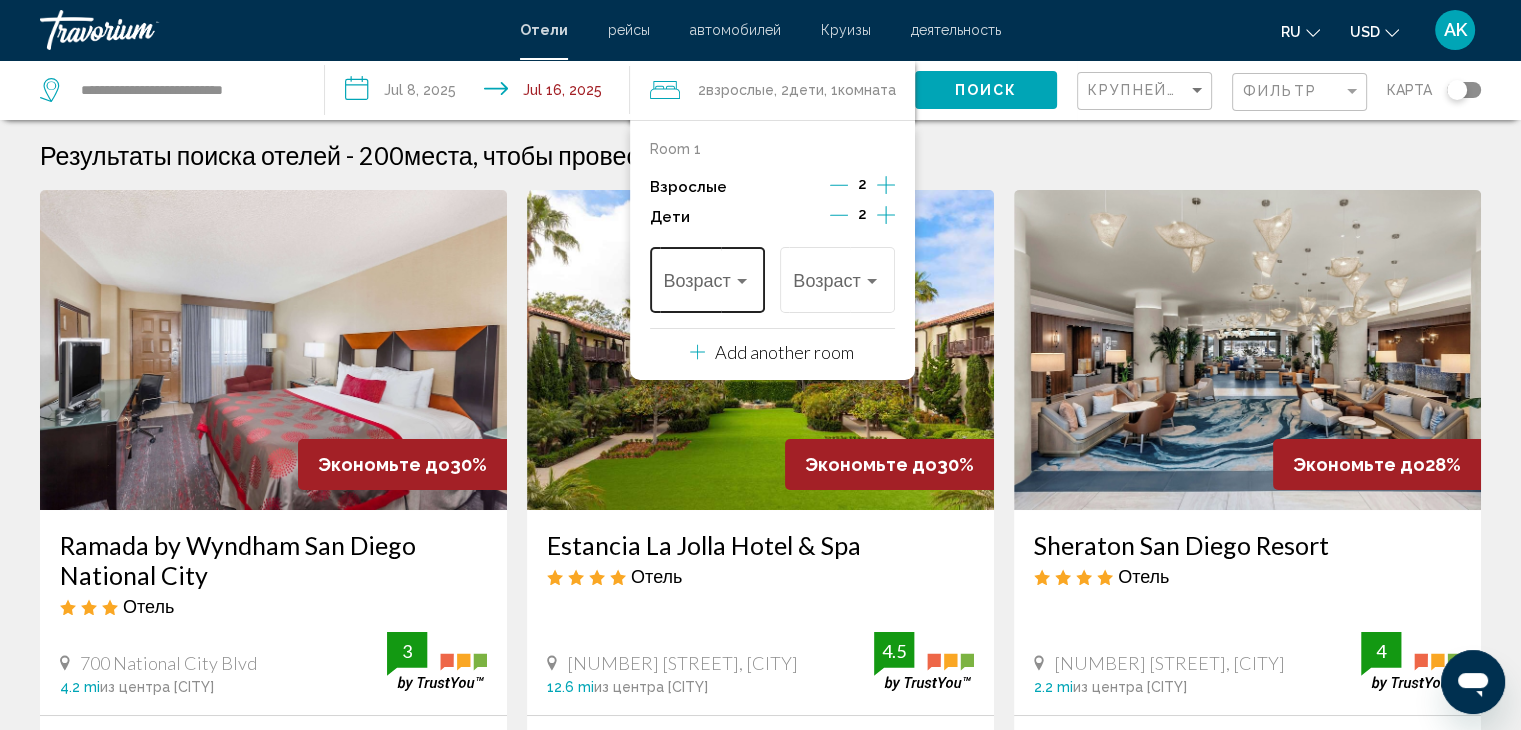 click at bounding box center (698, 285) 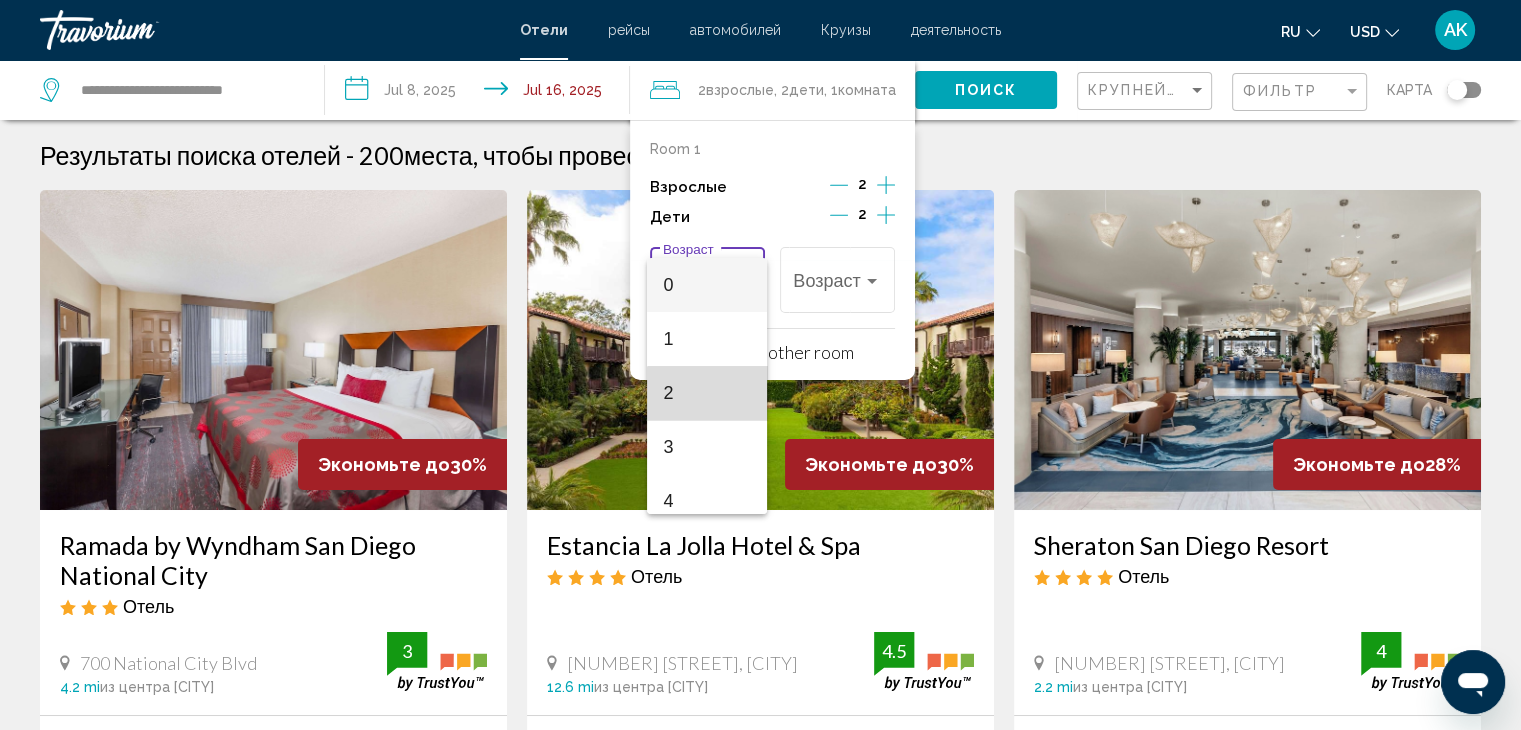 click on "2" at bounding box center [707, 393] 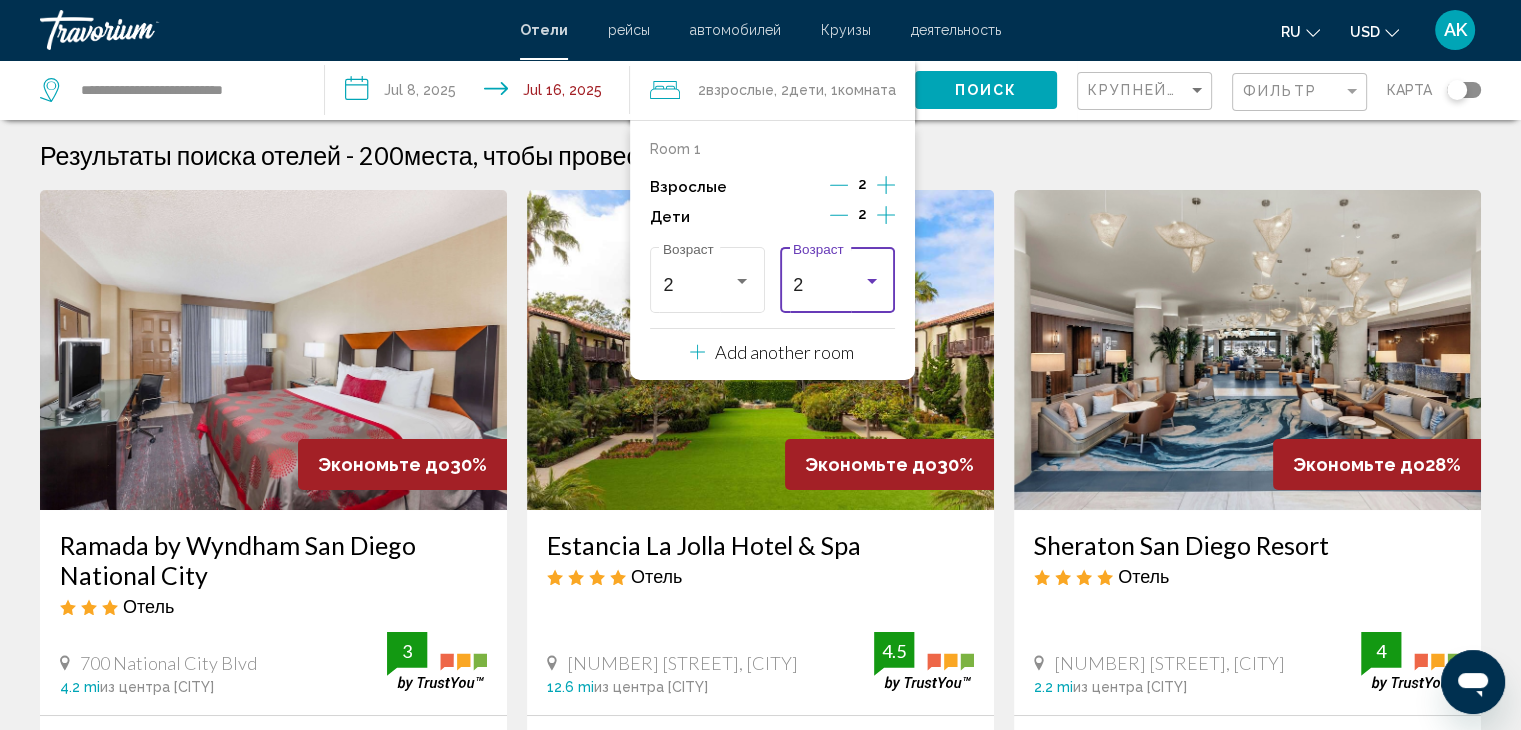 click on "2" at bounding box center [828, 285] 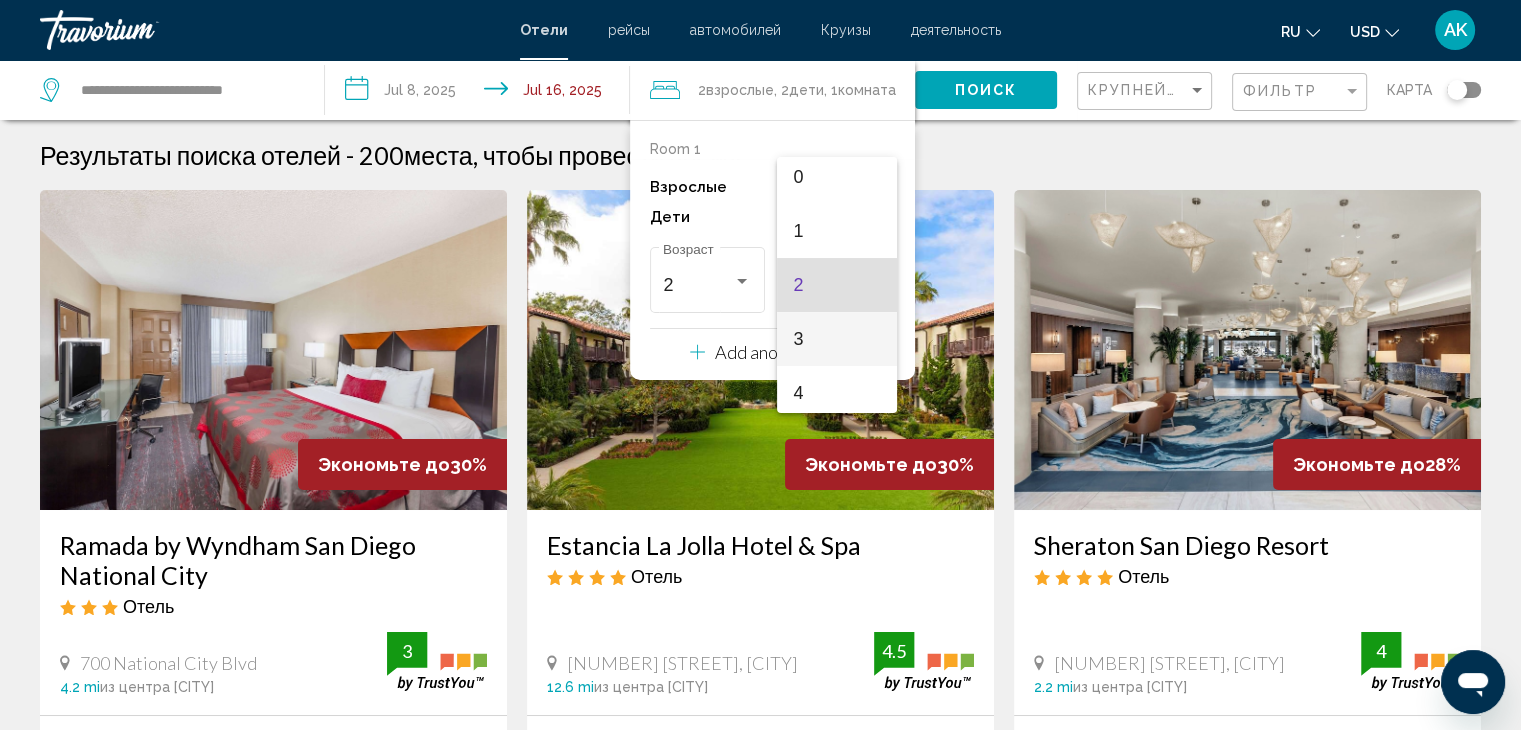 scroll, scrollTop: 307, scrollLeft: 0, axis: vertical 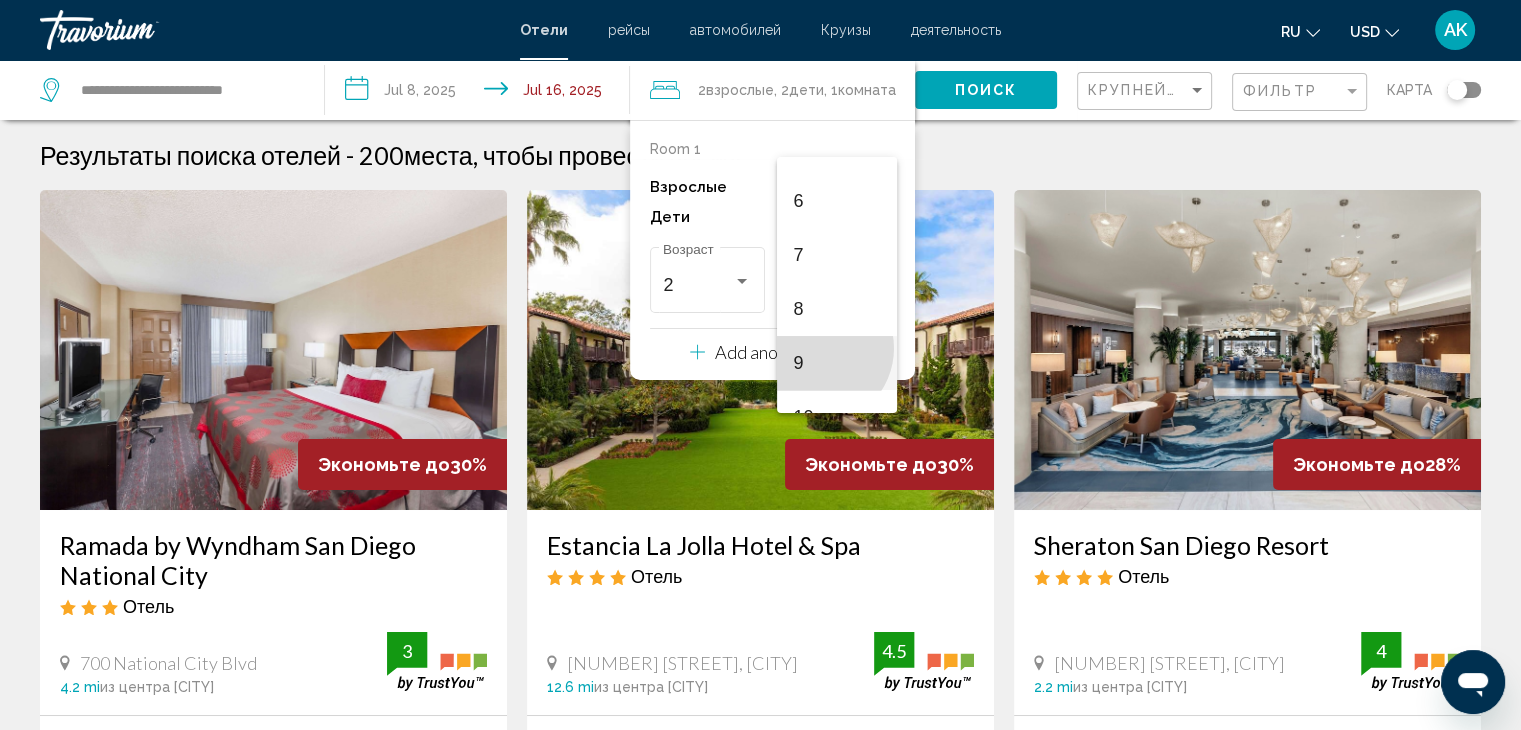 click on "9" at bounding box center (837, 363) 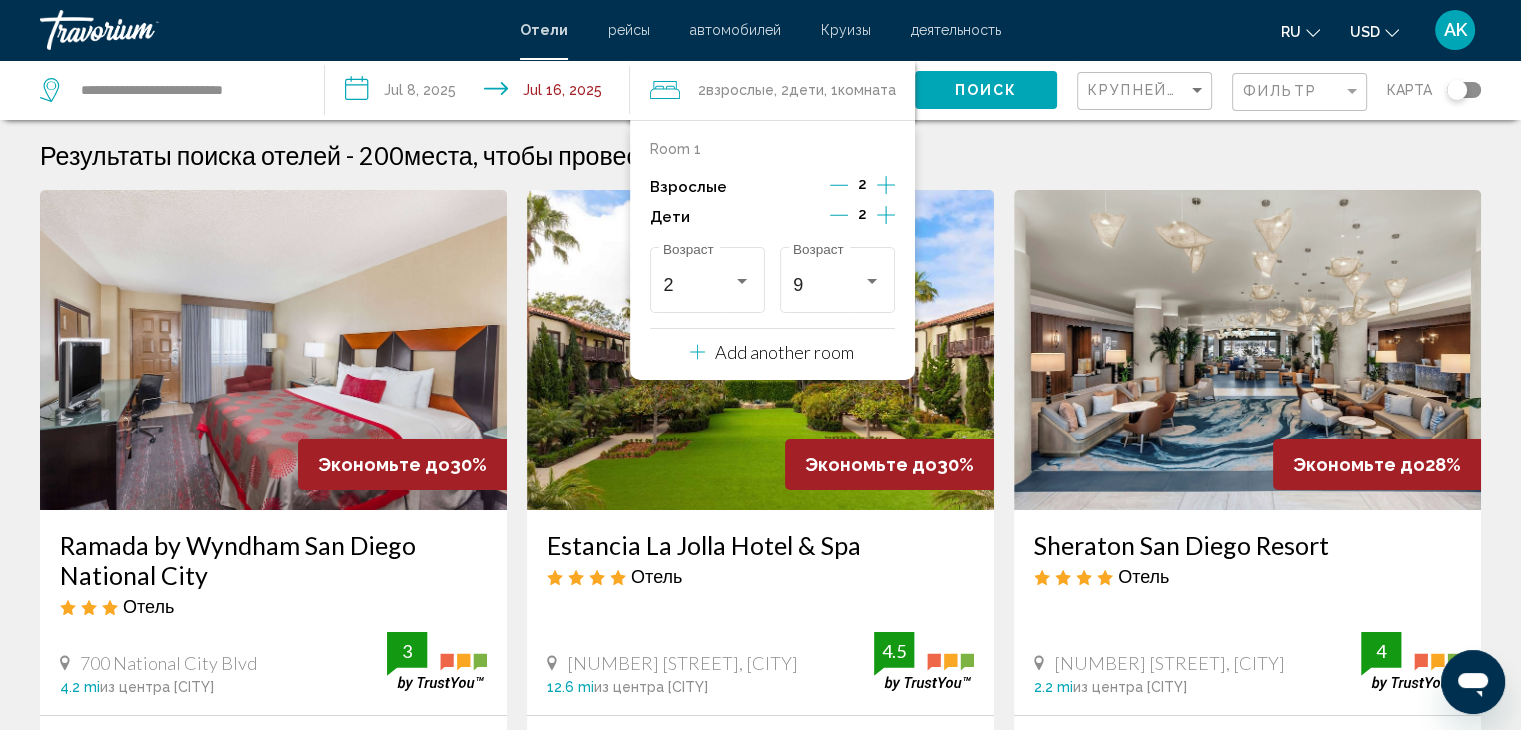 click on "Поиск" at bounding box center [986, 89] 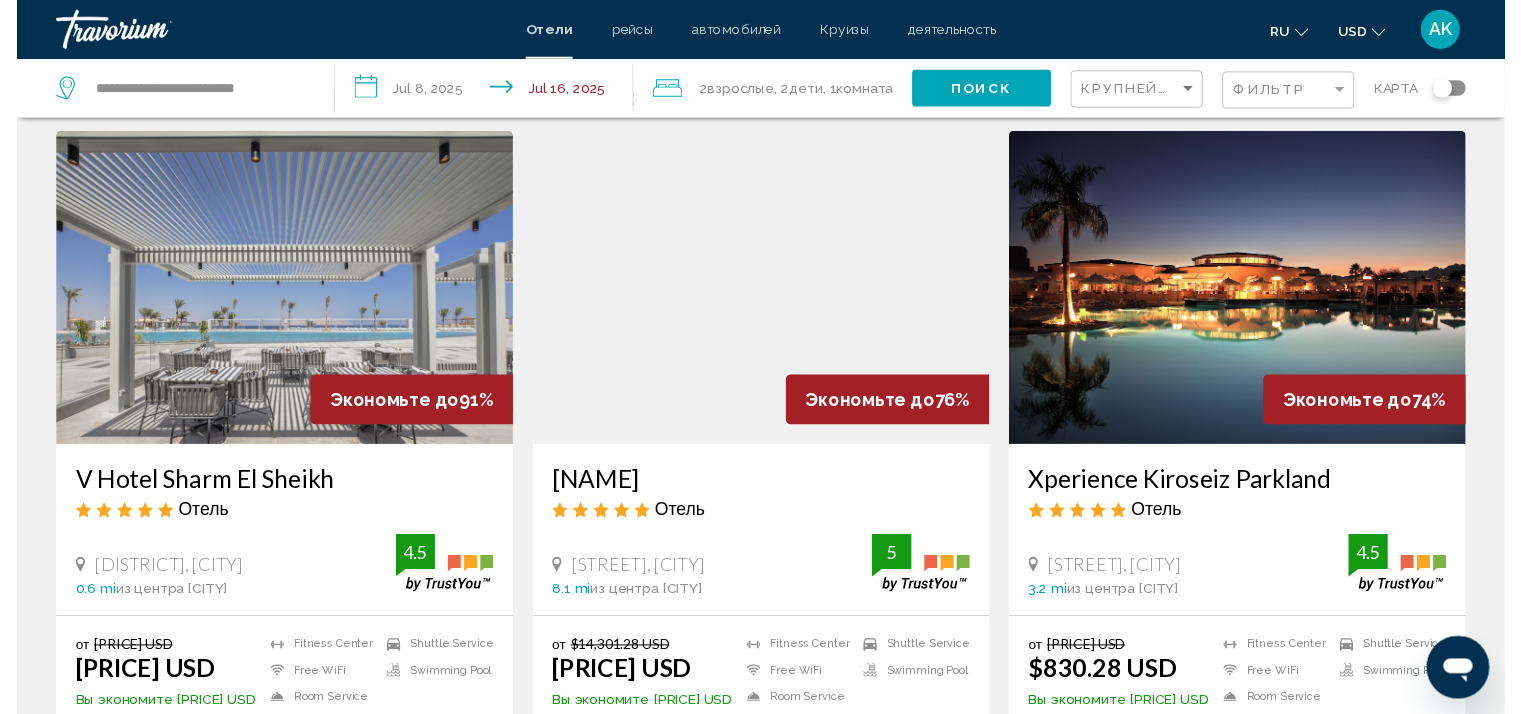 scroll, scrollTop: 0, scrollLeft: 0, axis: both 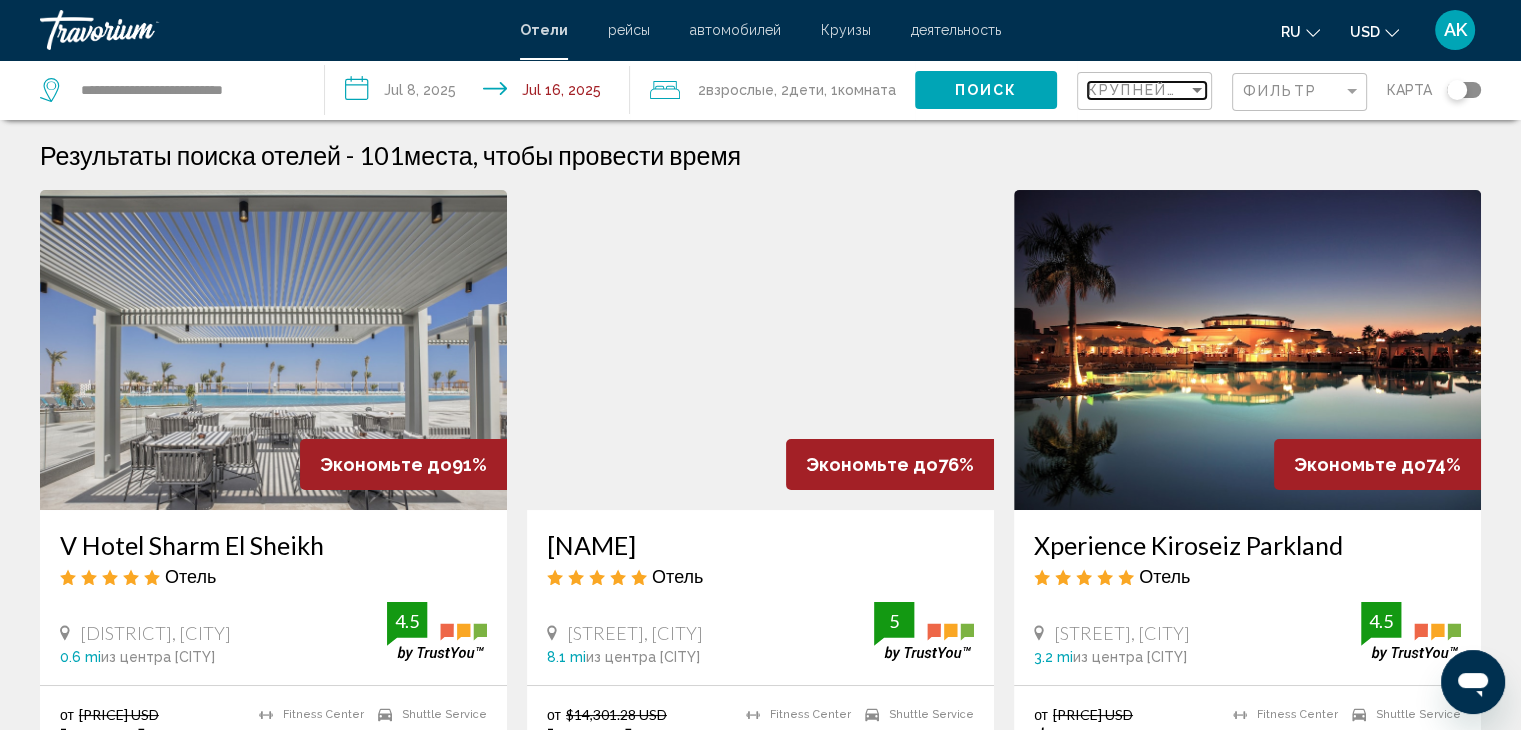 click on "Крупнейшие сбережения" at bounding box center (1207, 90) 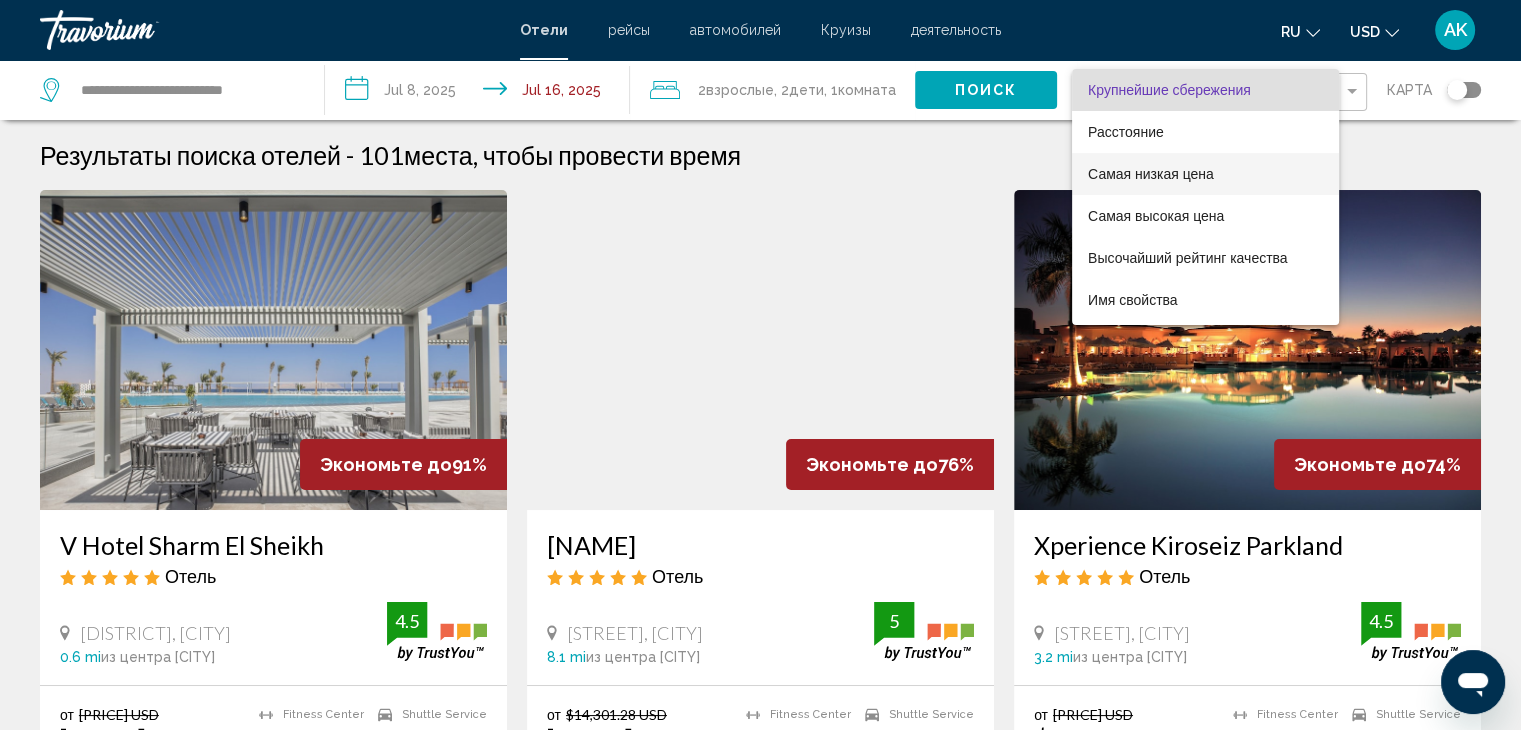 click on "Самая низкая цена" at bounding box center (1151, 174) 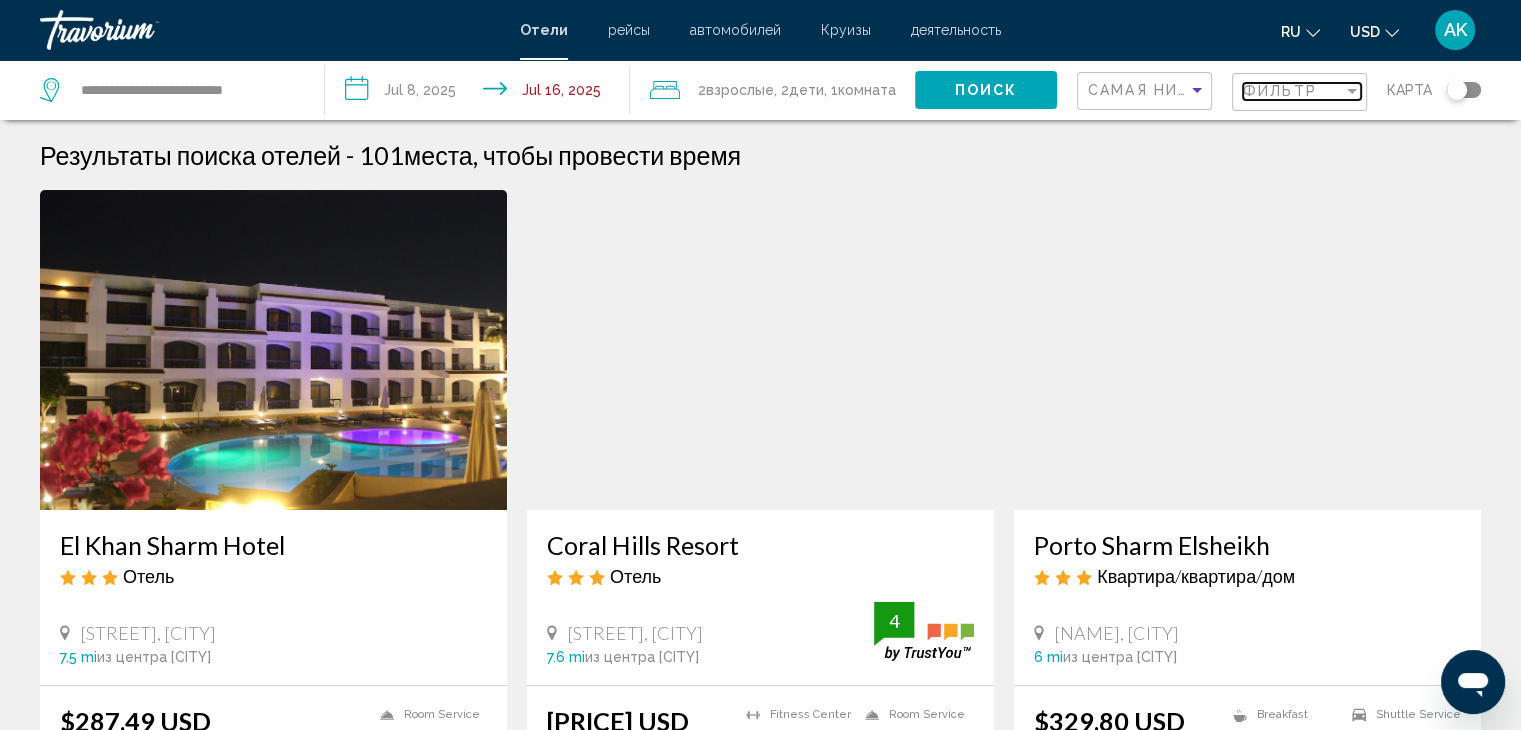 click on "Фильтр" at bounding box center (1280, 91) 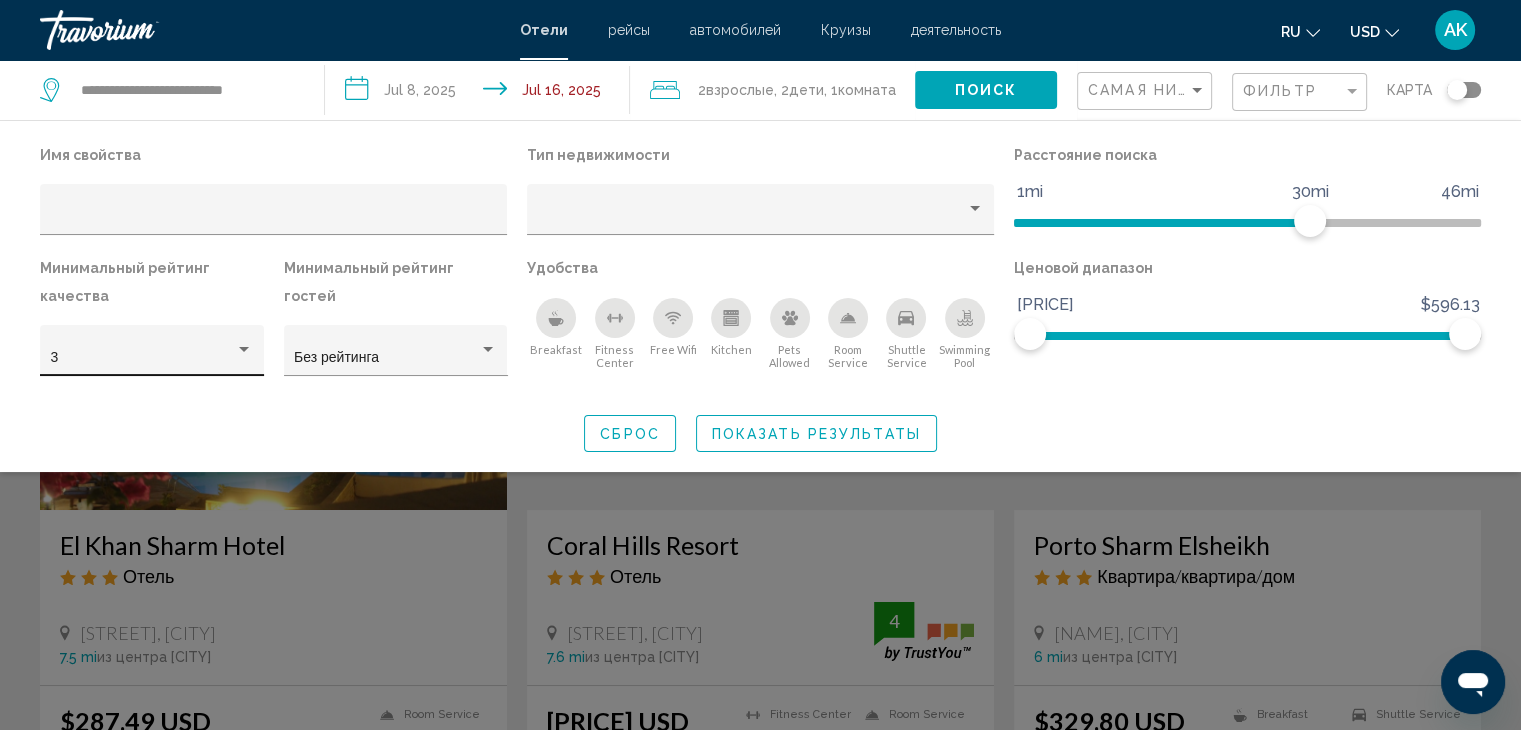click on "3" at bounding box center [152, 350] 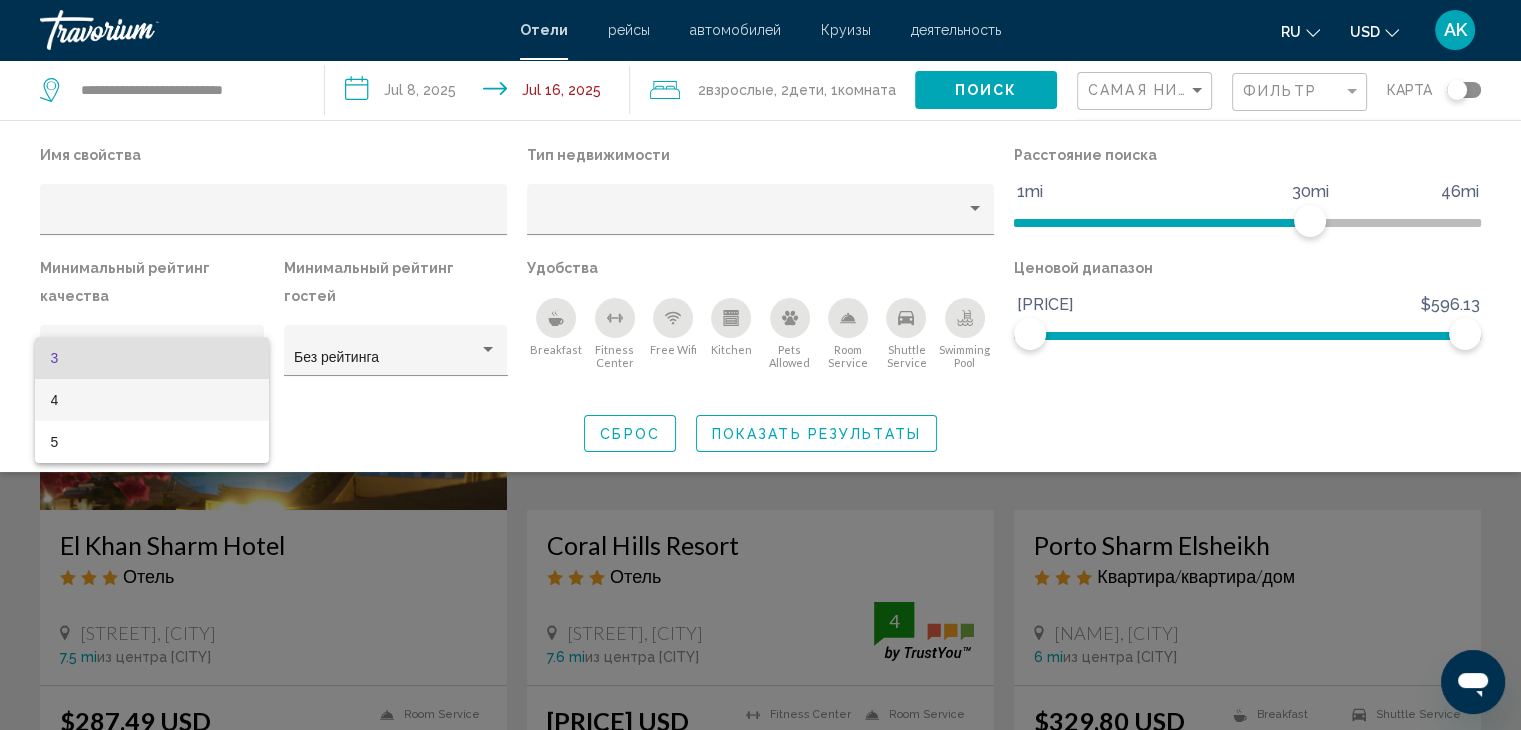 click on "4" at bounding box center (152, 400) 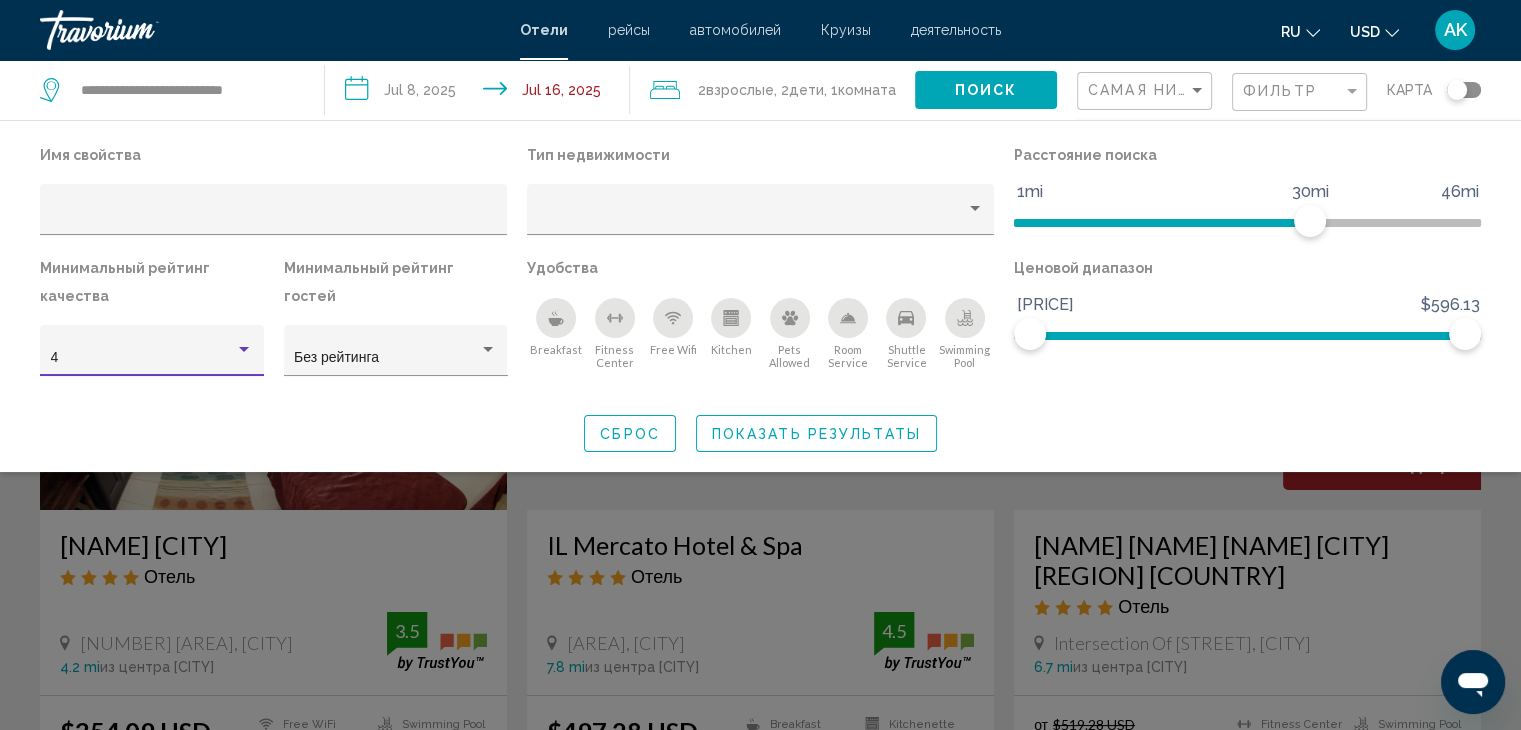 click on "Показать результаты" at bounding box center (816, 434) 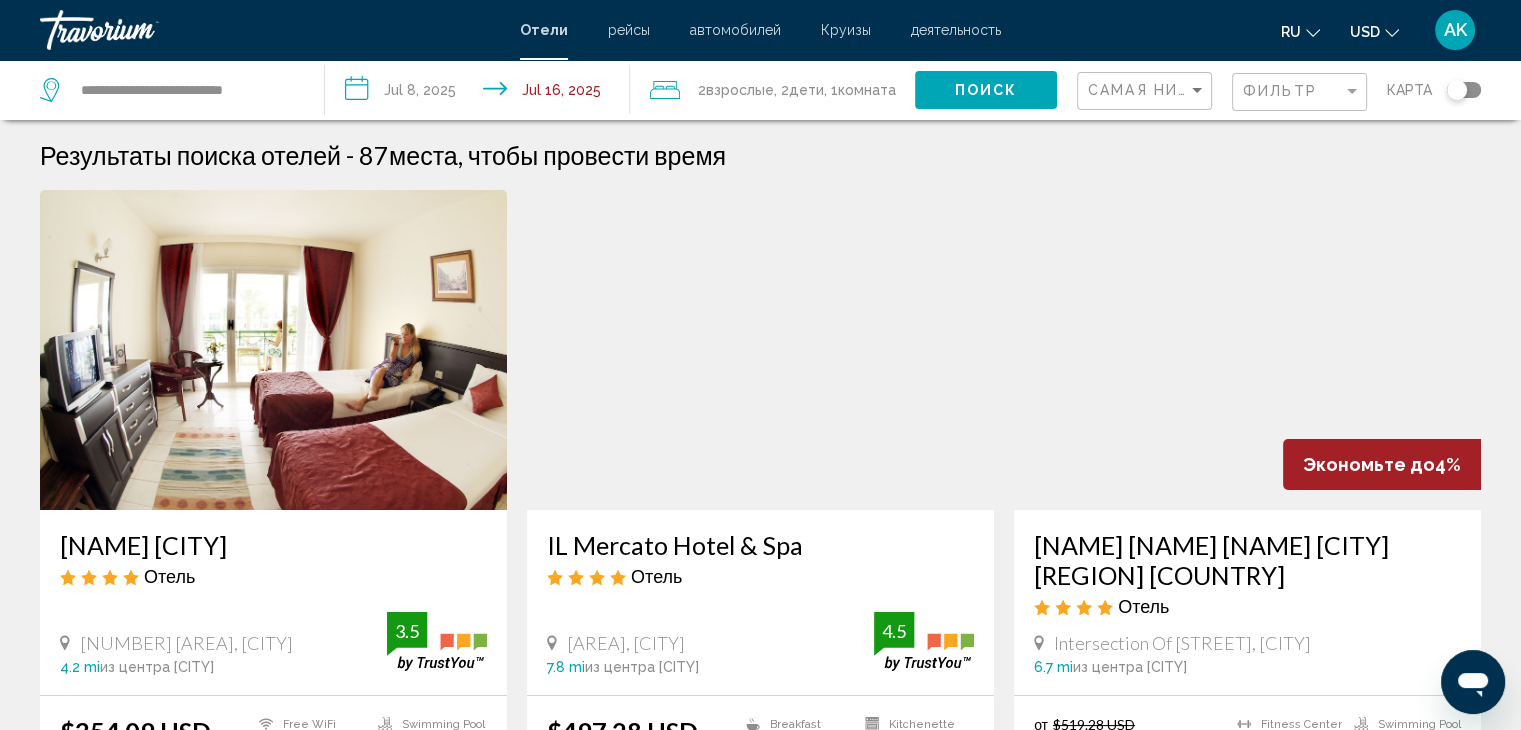 click at bounding box center [273, 350] 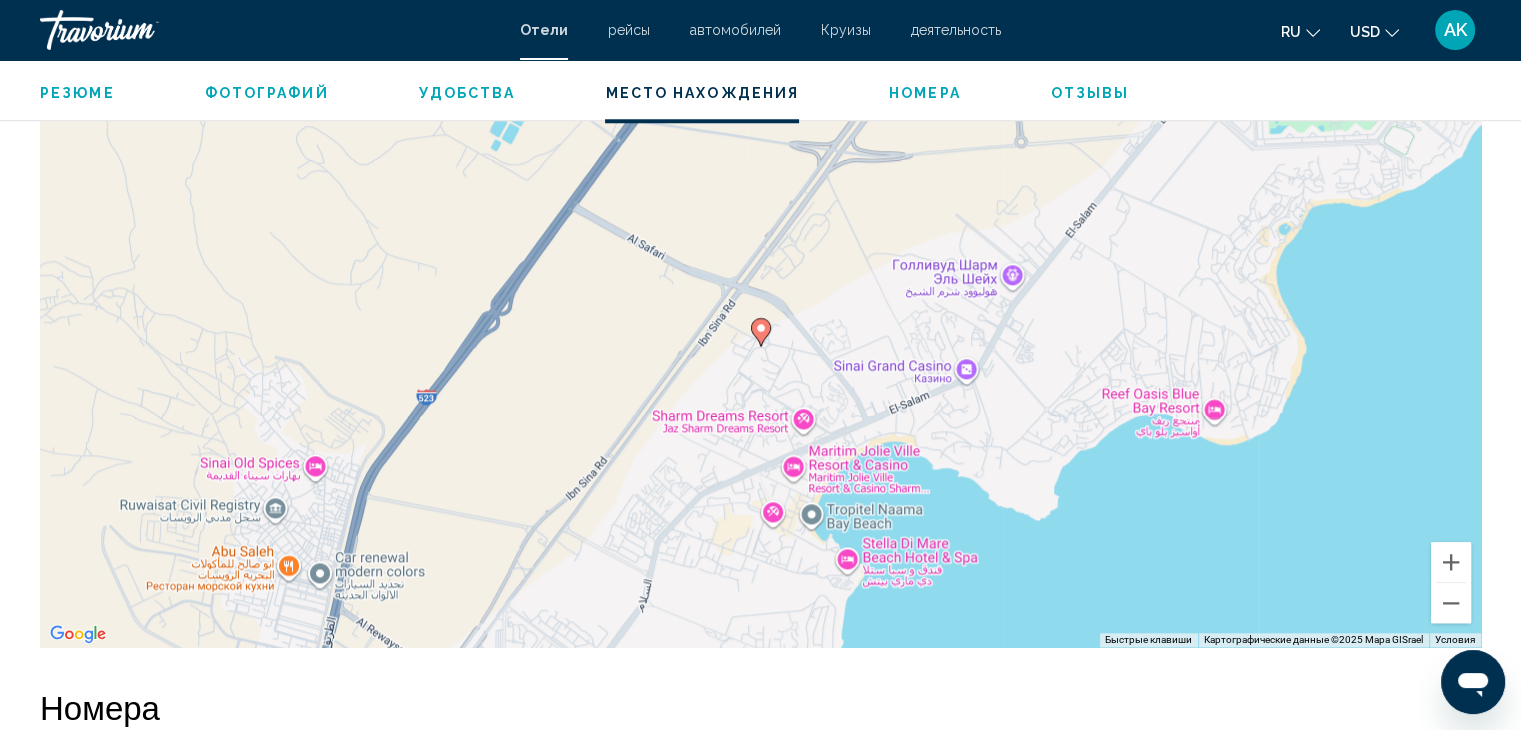 scroll, scrollTop: 2000, scrollLeft: 0, axis: vertical 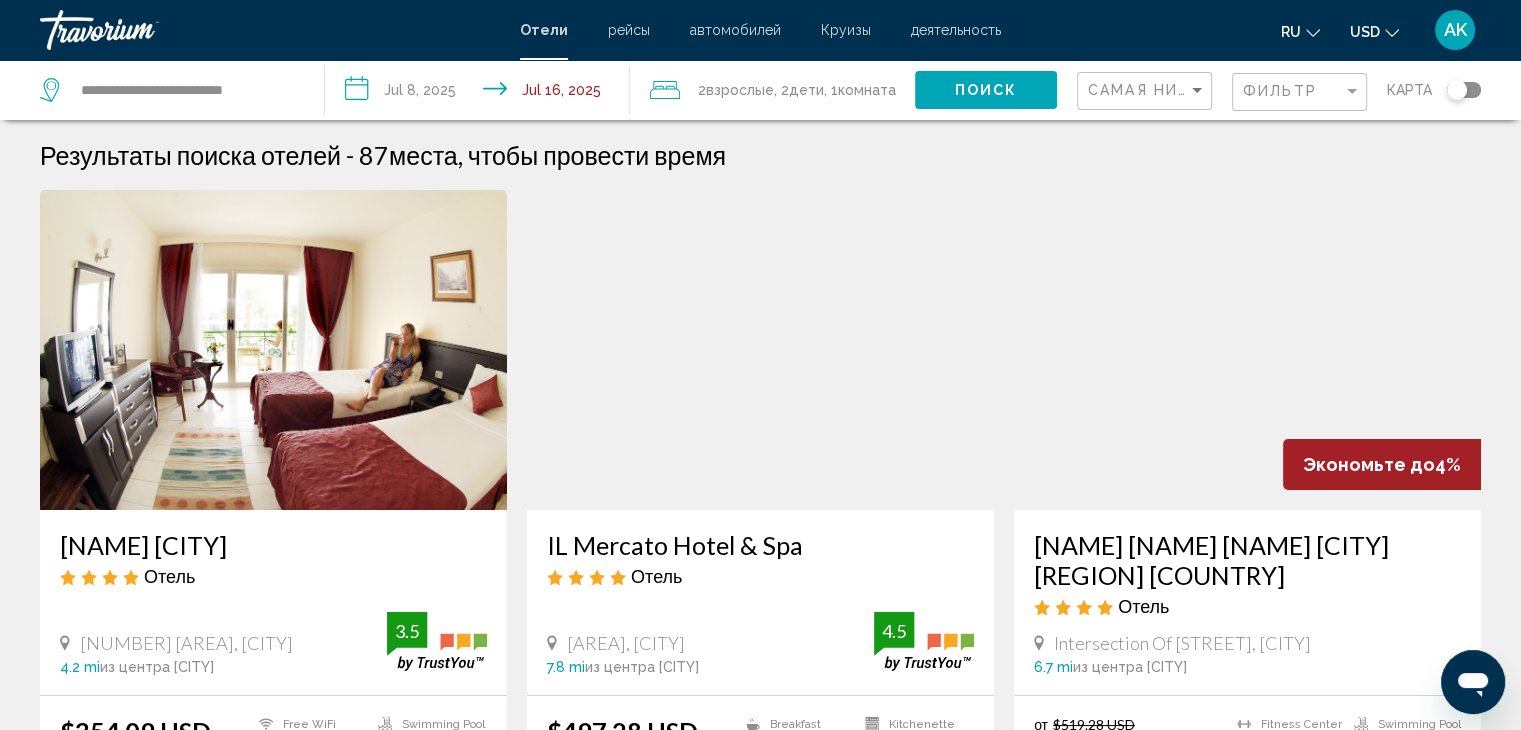 click at bounding box center [760, 350] 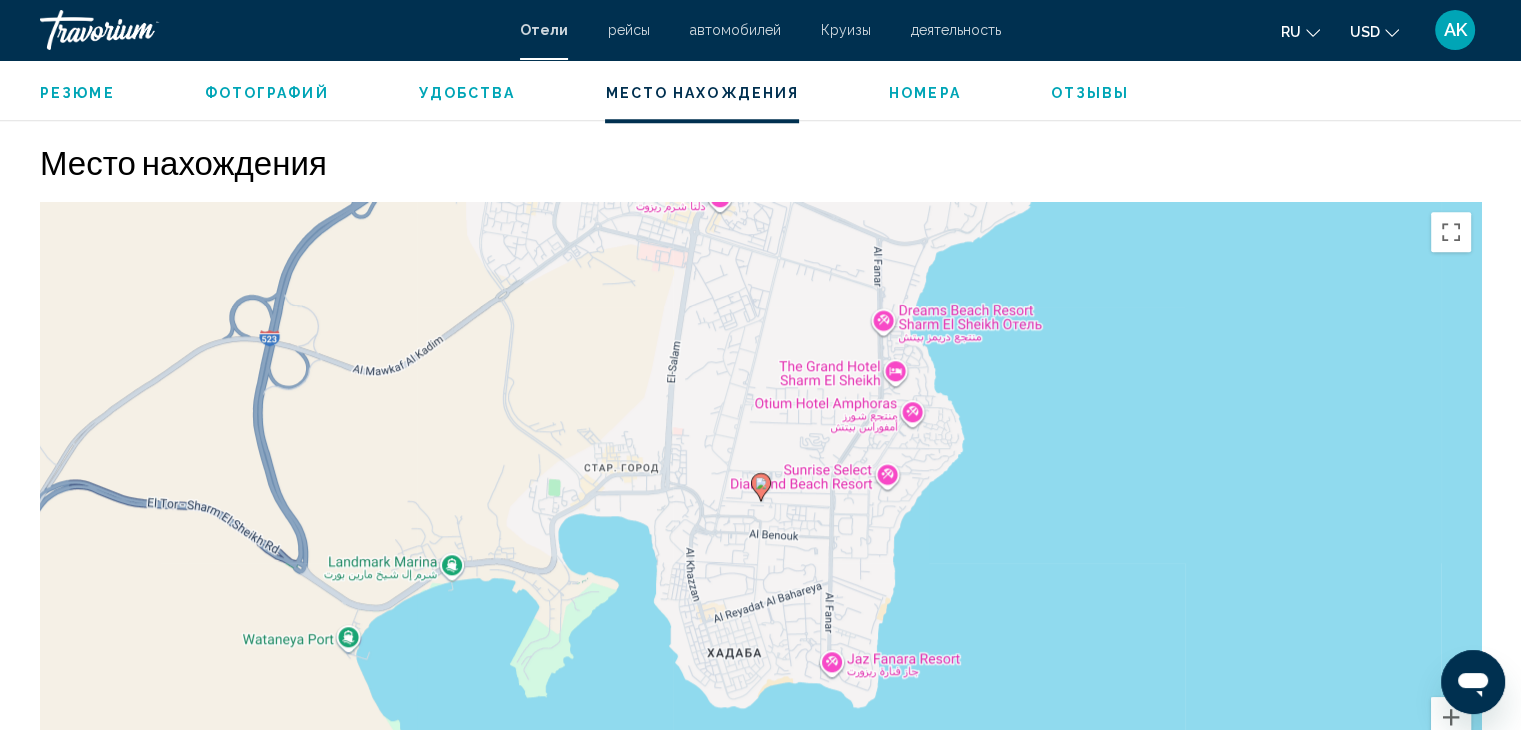 scroll, scrollTop: 1900, scrollLeft: 0, axis: vertical 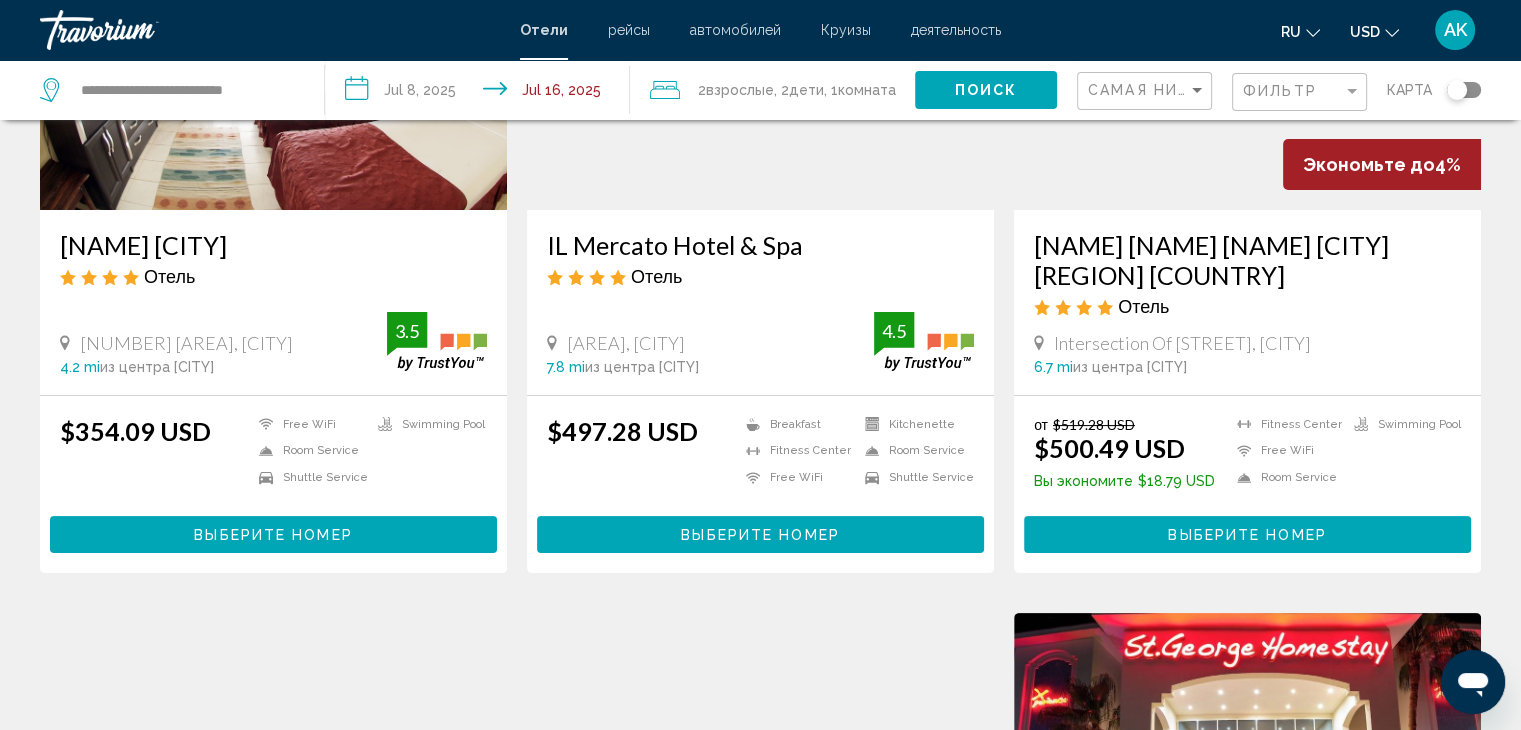 click on "[NAME] [NAME] [NAME] [CITY] [REGION] [COUNTRY] Отель" at bounding box center (273, 266) 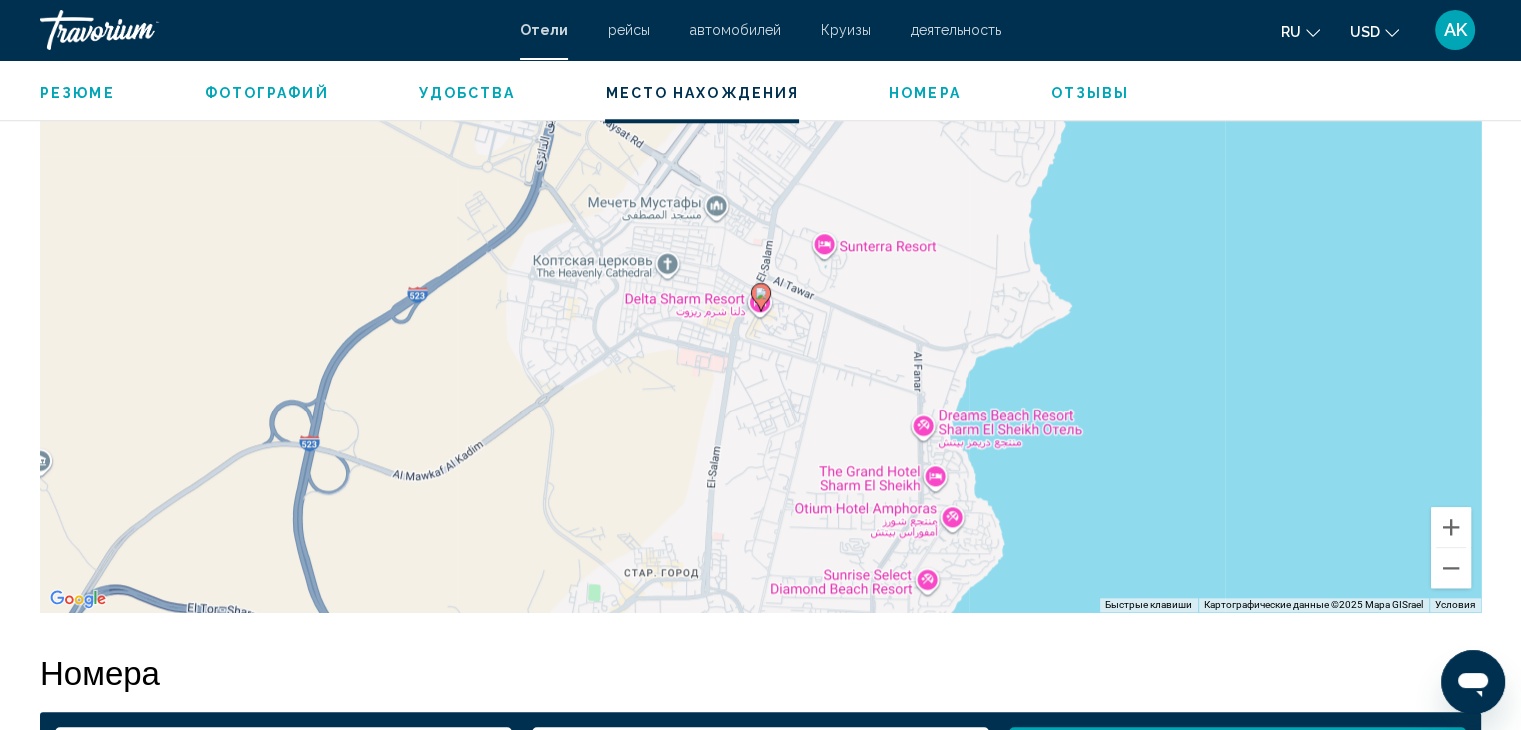 scroll, scrollTop: 2300, scrollLeft: 0, axis: vertical 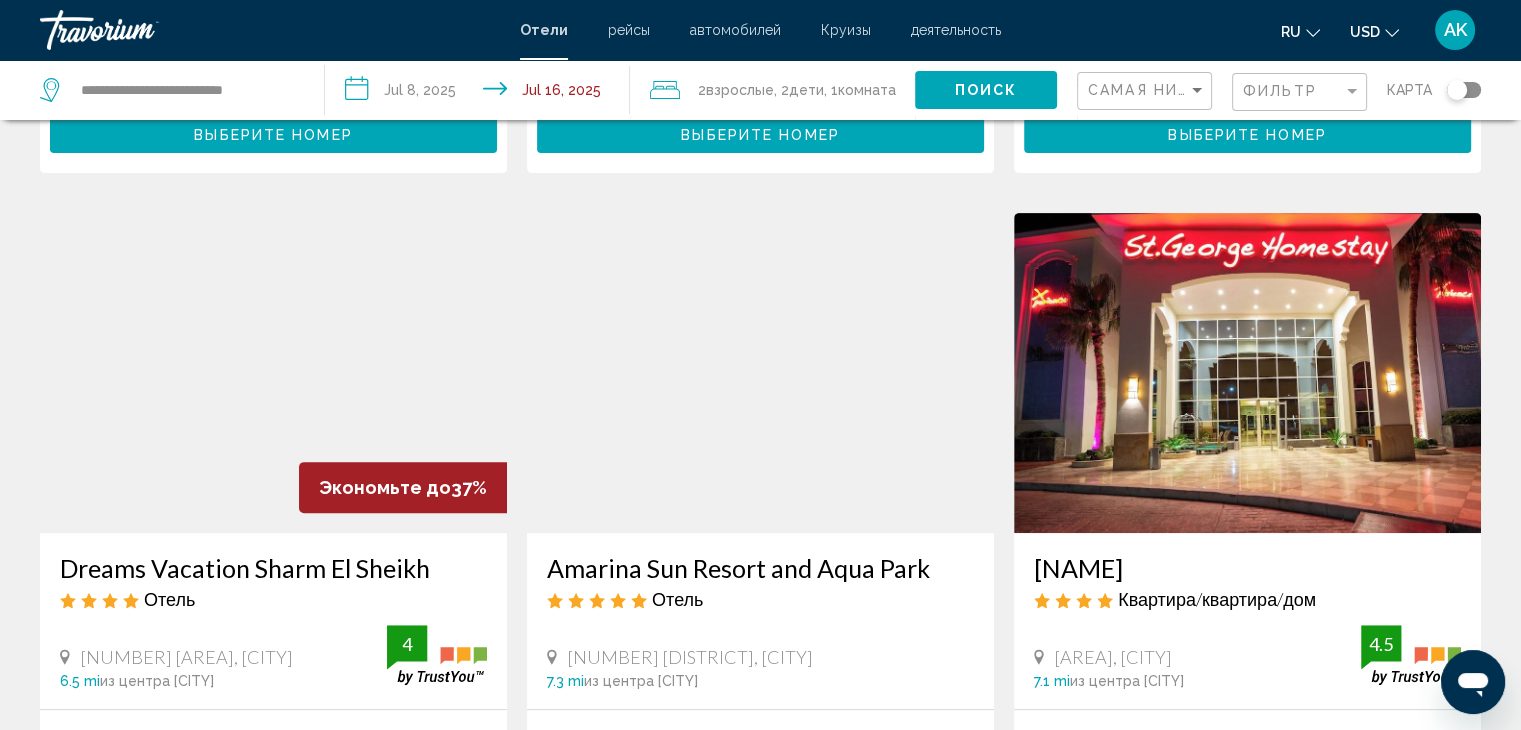 click at bounding box center (760, 373) 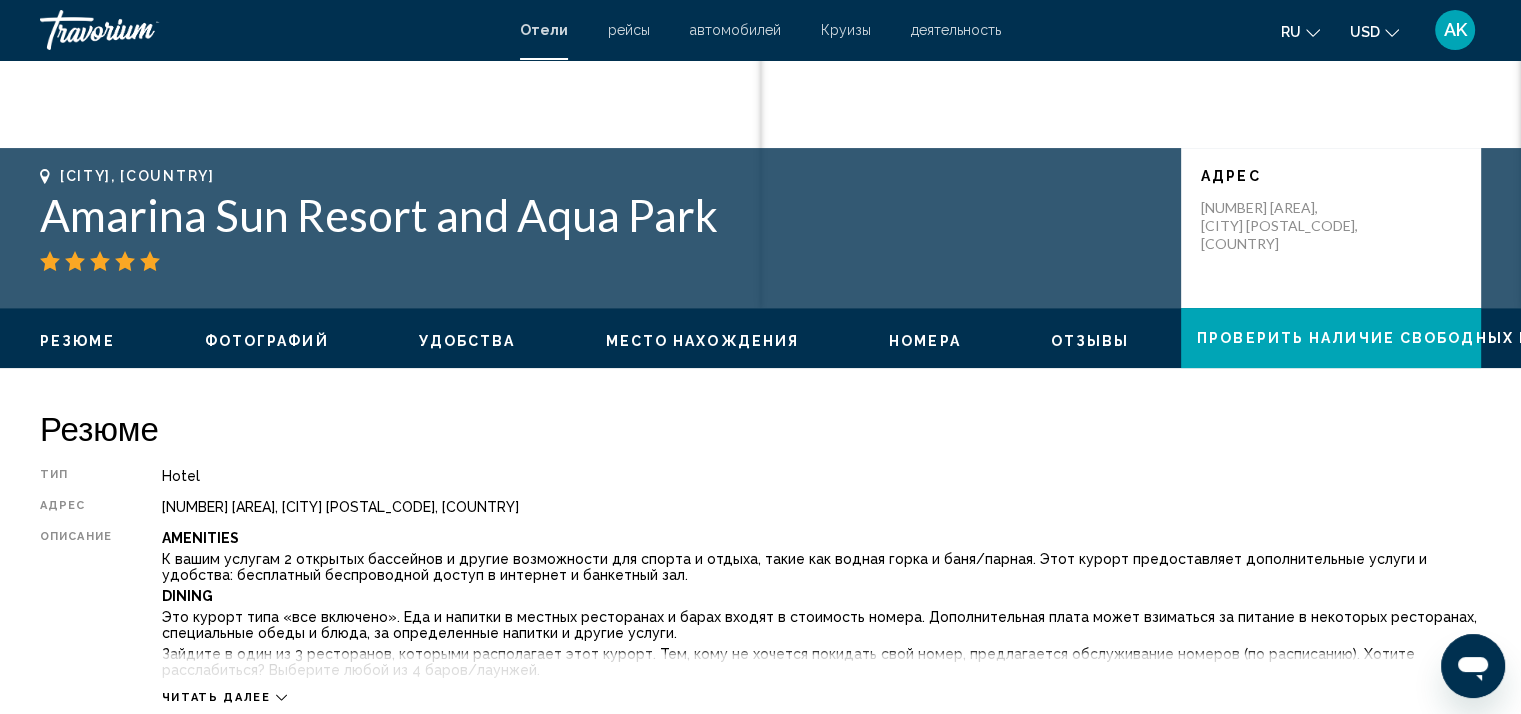 scroll, scrollTop: 323, scrollLeft: 0, axis: vertical 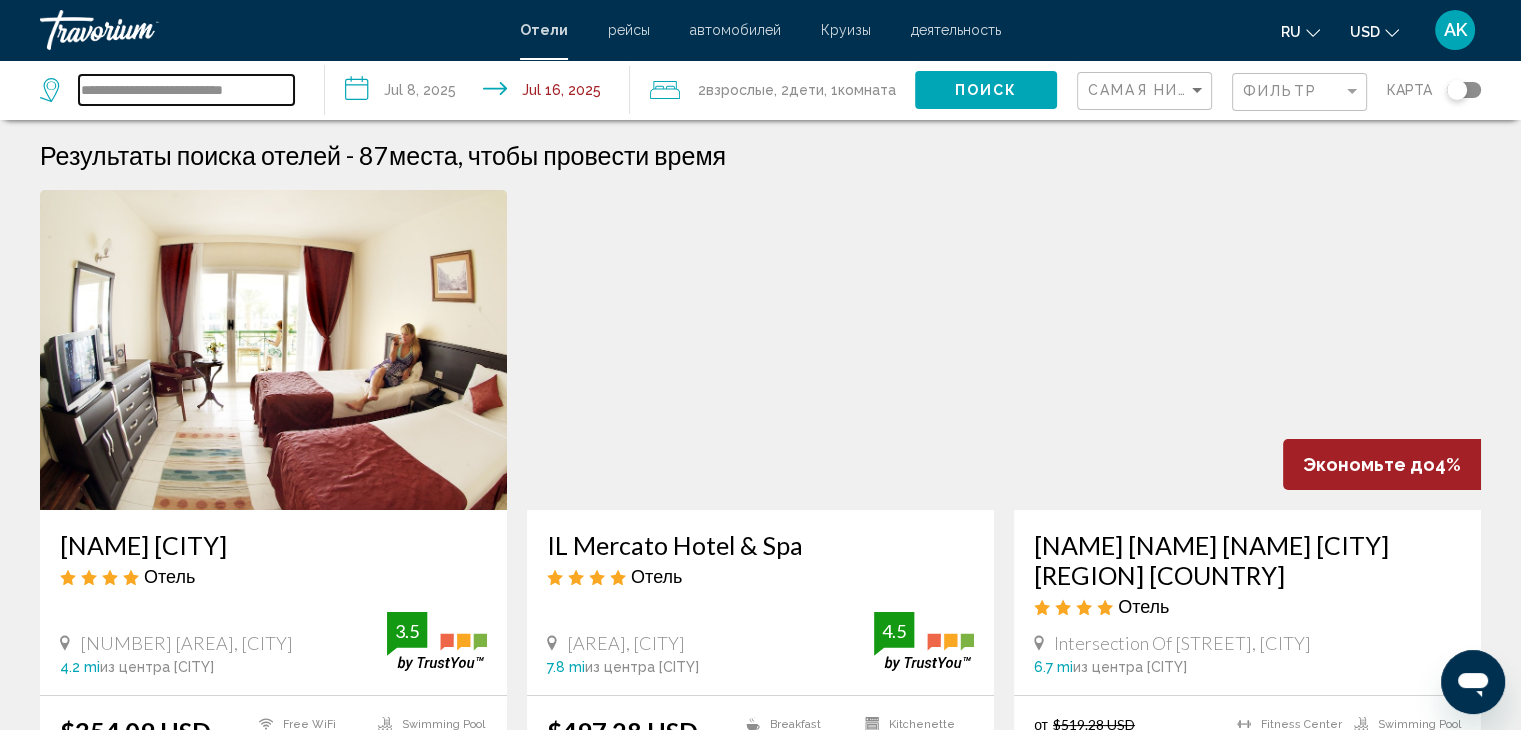 click on "**********" at bounding box center [186, 90] 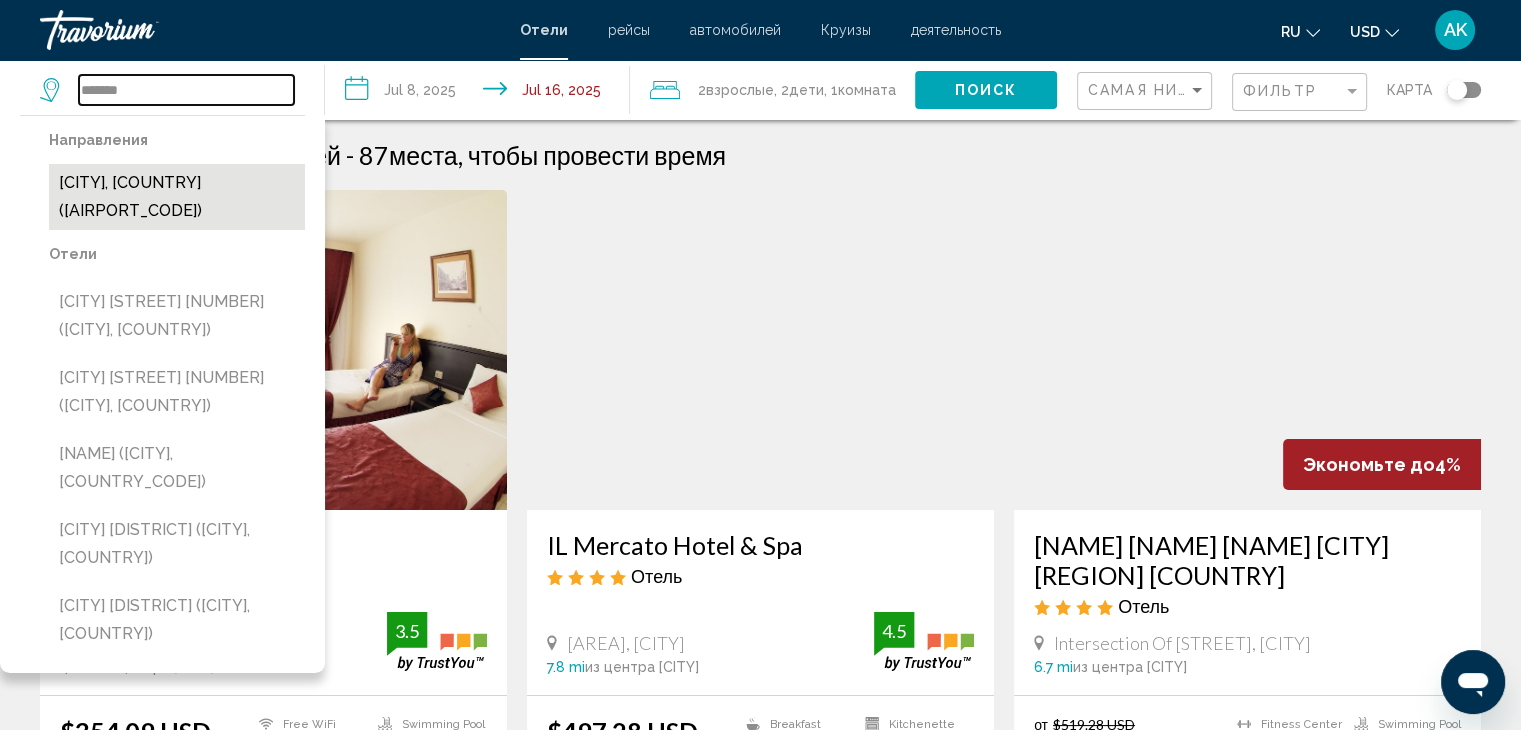 type on "*******" 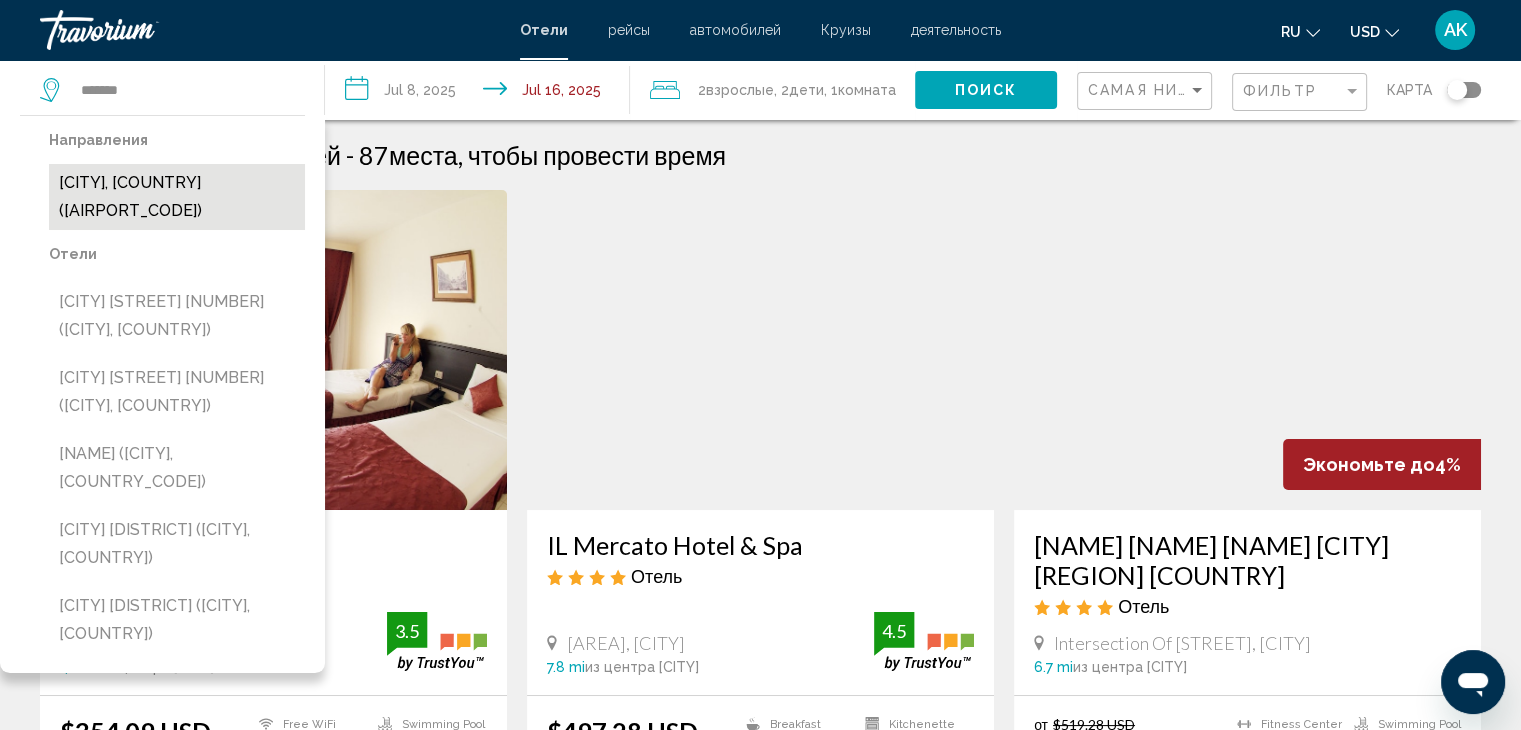 click on "[CITY], [COUNTRY] ([AIRPORT_CODE])" at bounding box center [177, 197] 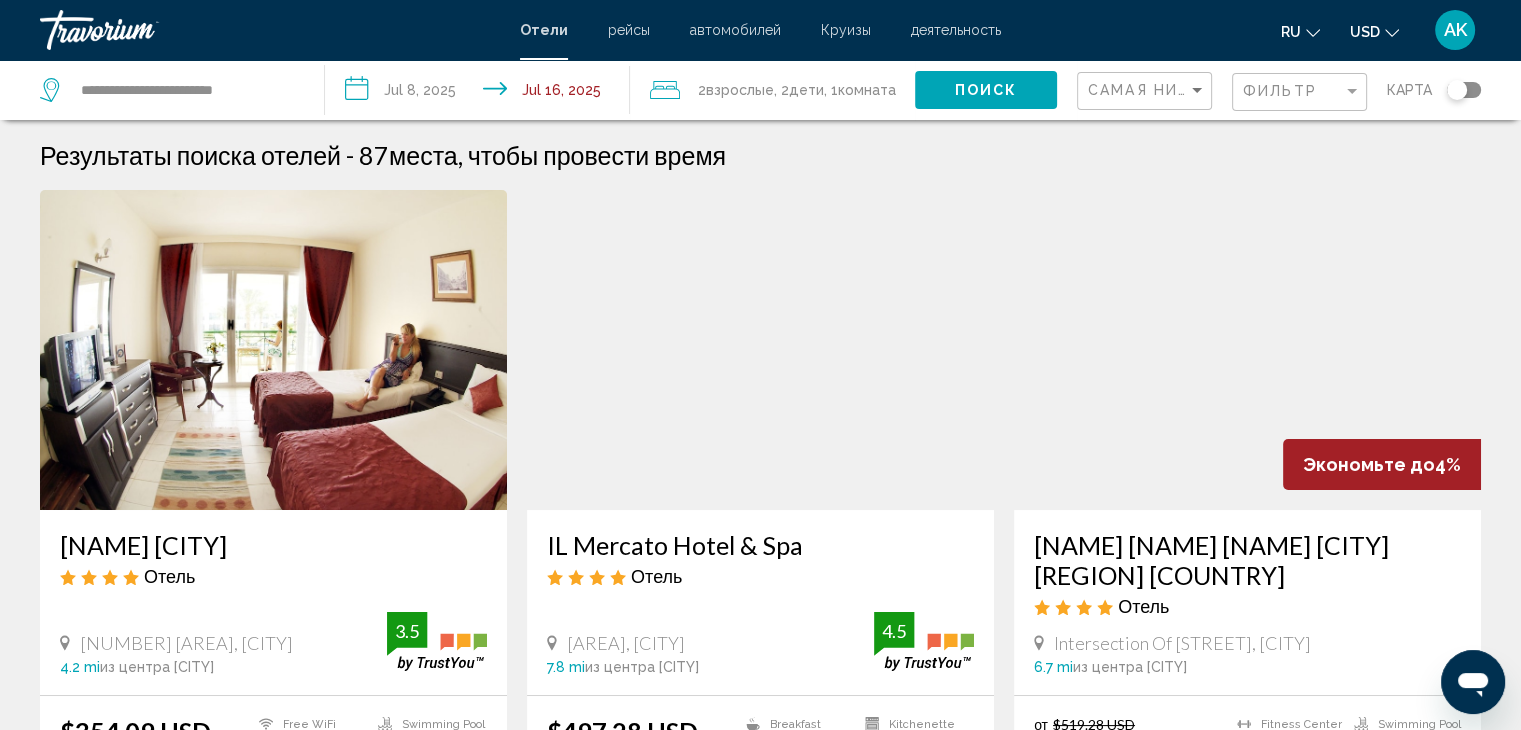 click on "Поиск" at bounding box center (986, 89) 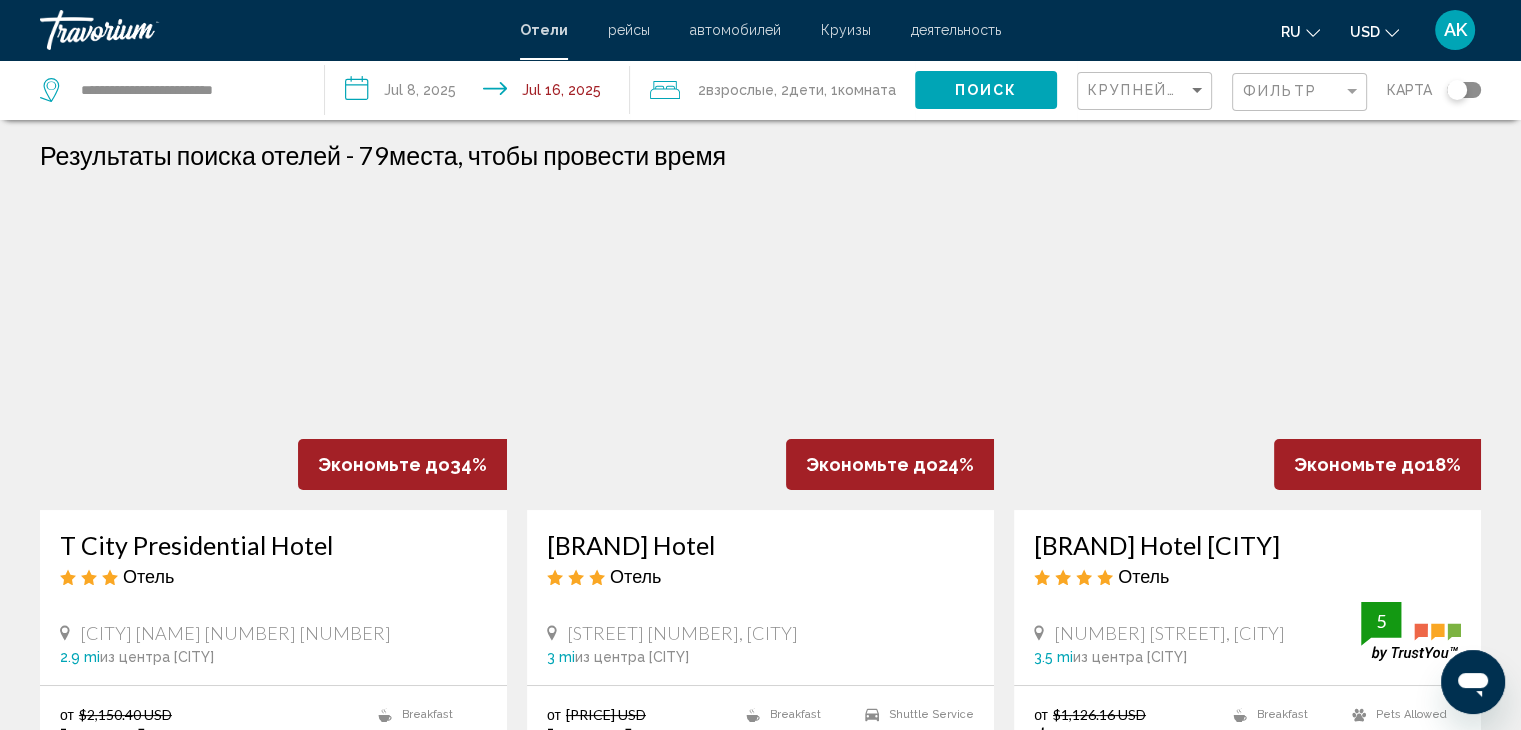 click on "Взрослые" at bounding box center [740, 90] 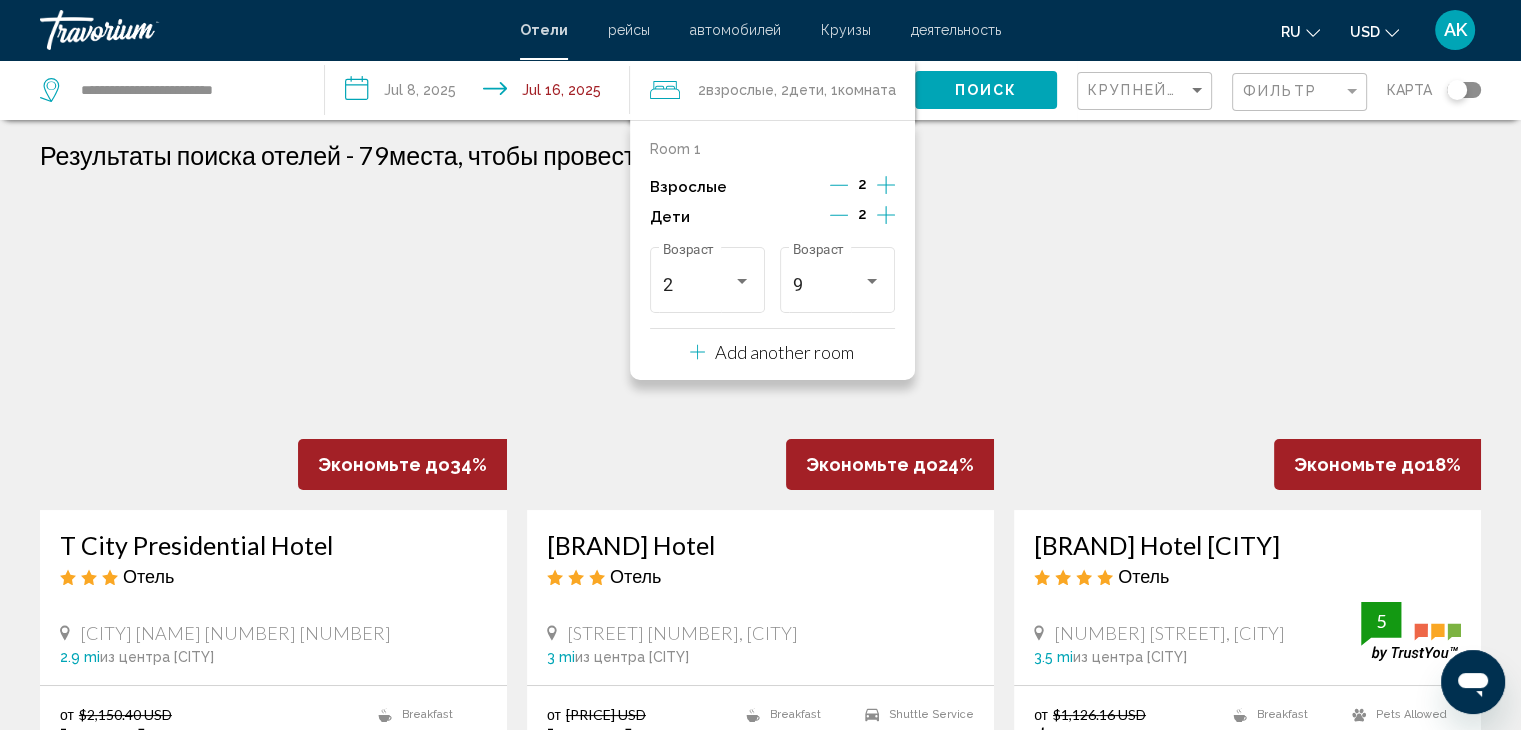 click on "Крупнейшие сбережения" at bounding box center (1147, 91) 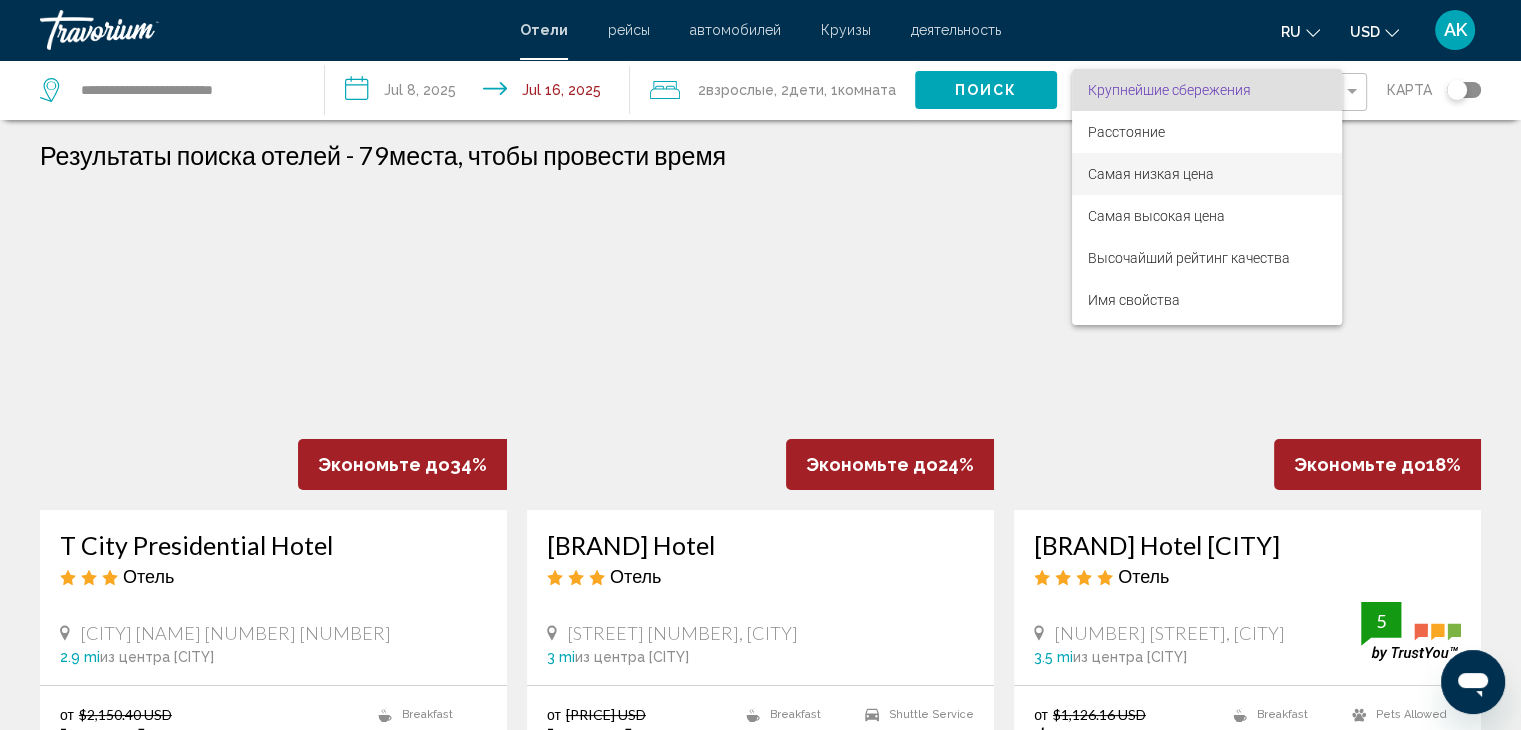click on "Самая низкая цена" at bounding box center (1207, 174) 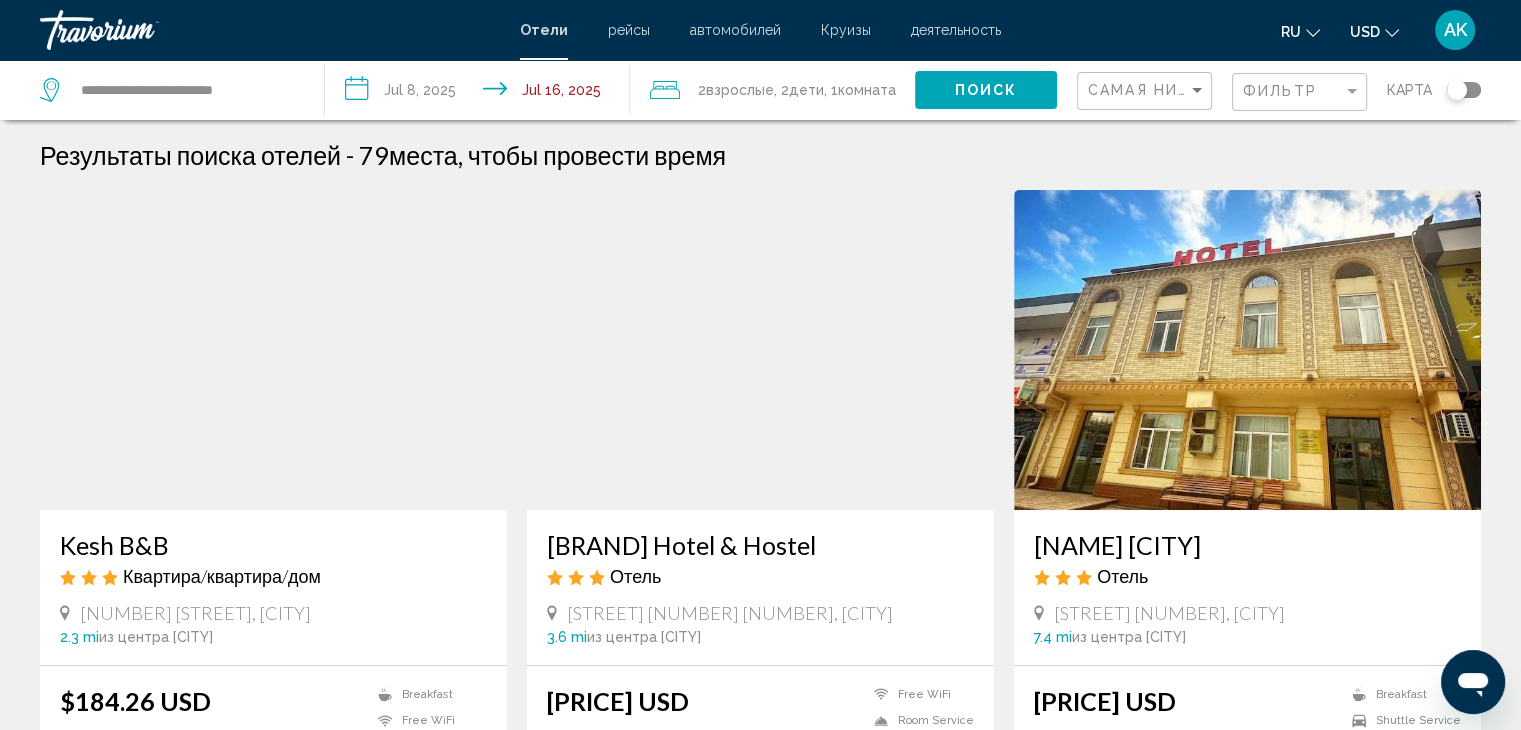 click on "Фильтр" at bounding box center [1299, 92] 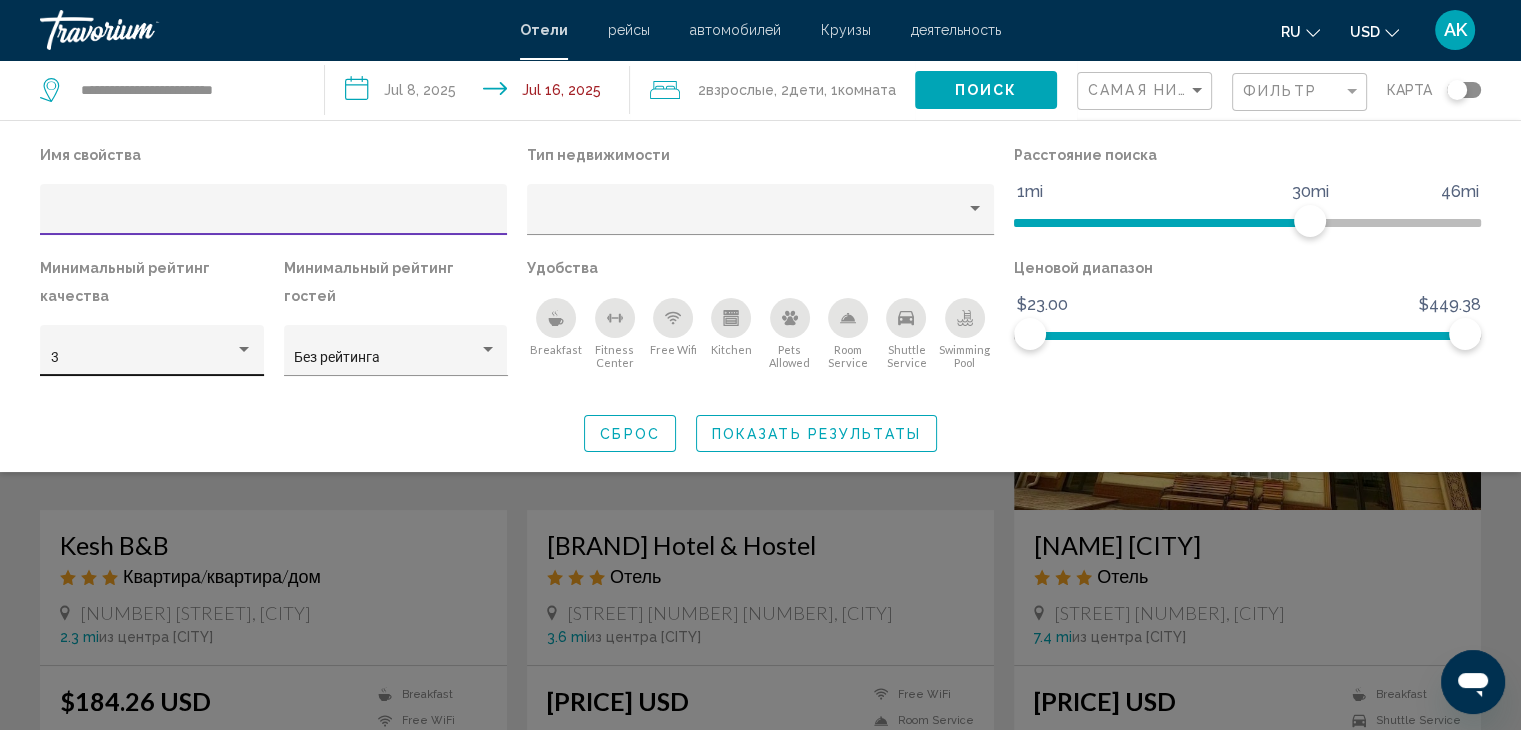 click on "3" at bounding box center (152, 350) 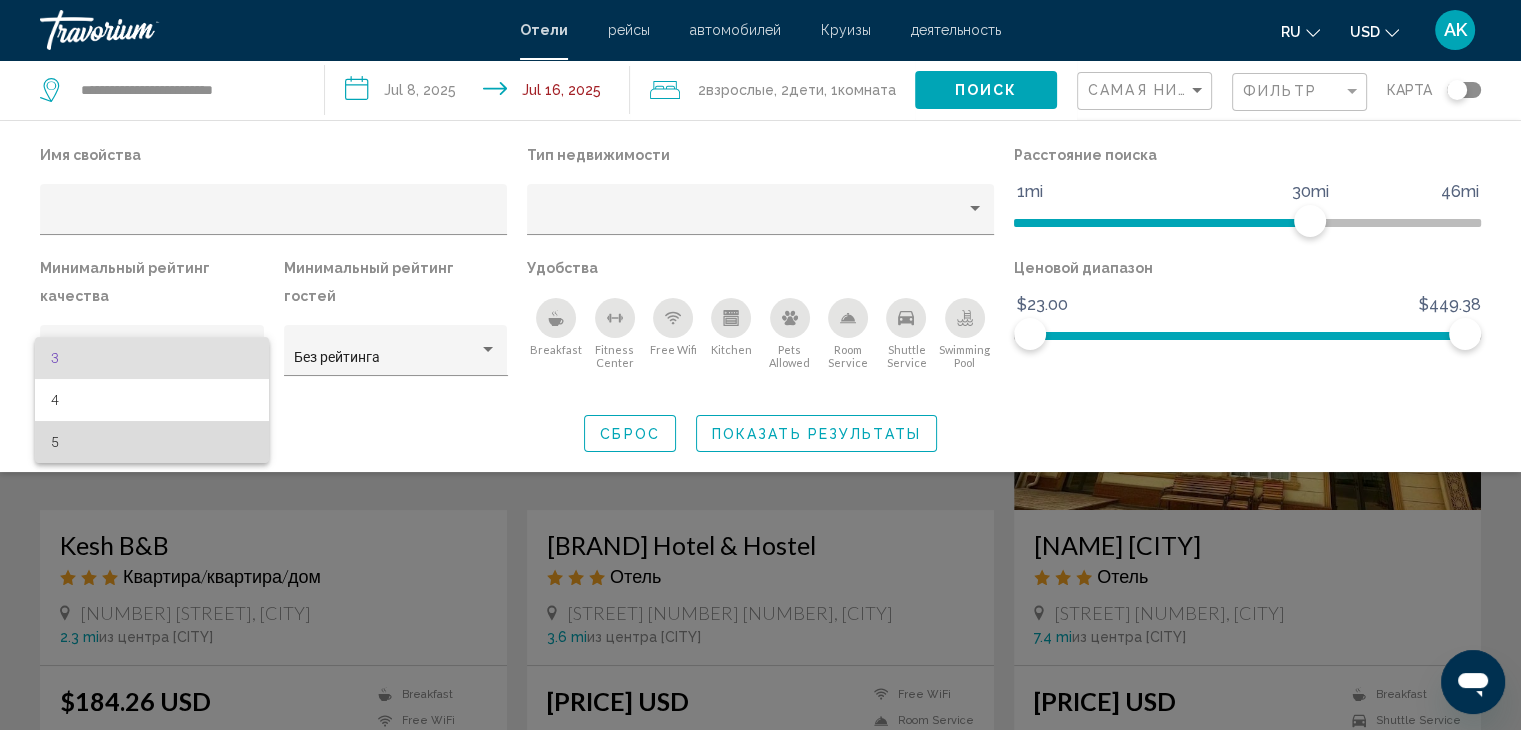 click on "5" at bounding box center [152, 442] 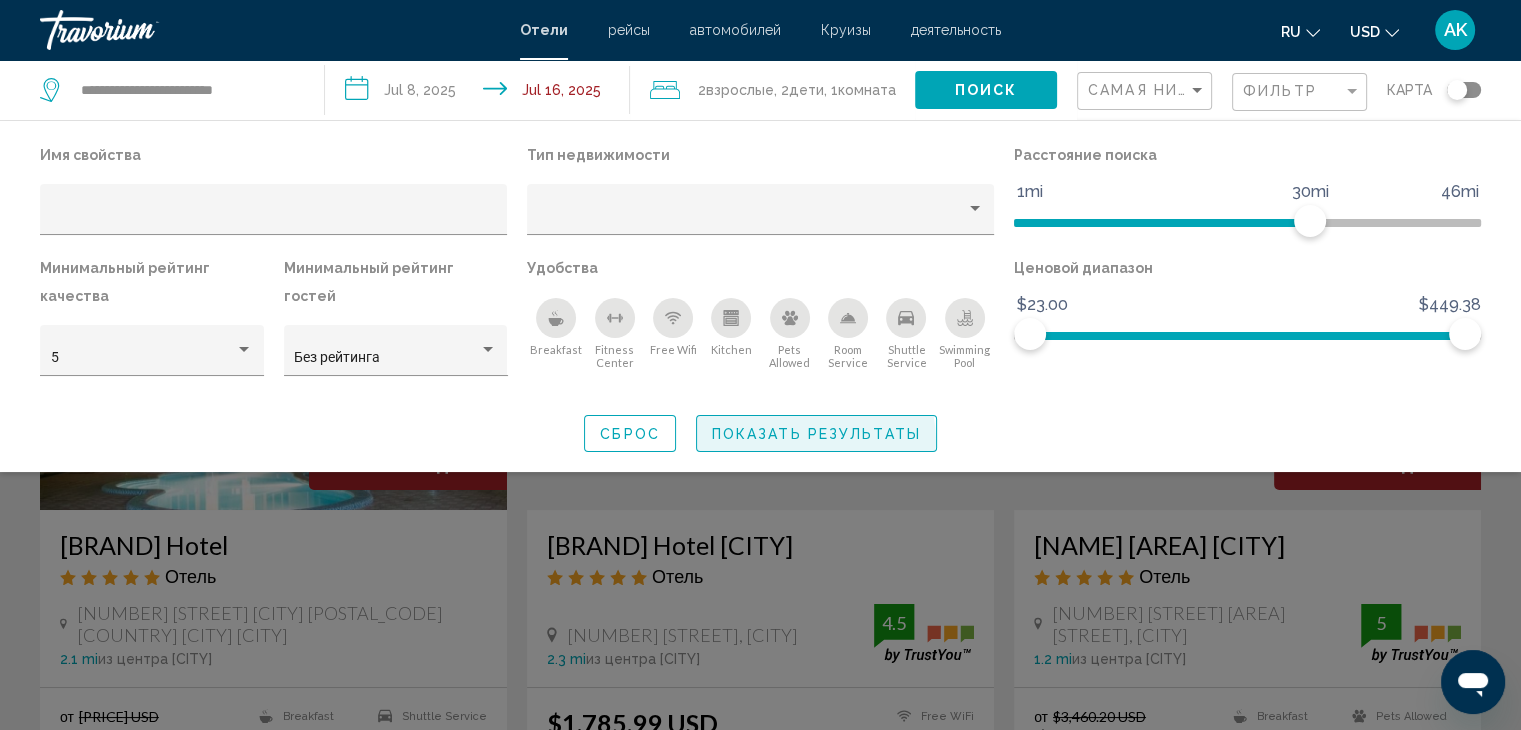 click on "Показать результаты" at bounding box center [816, 433] 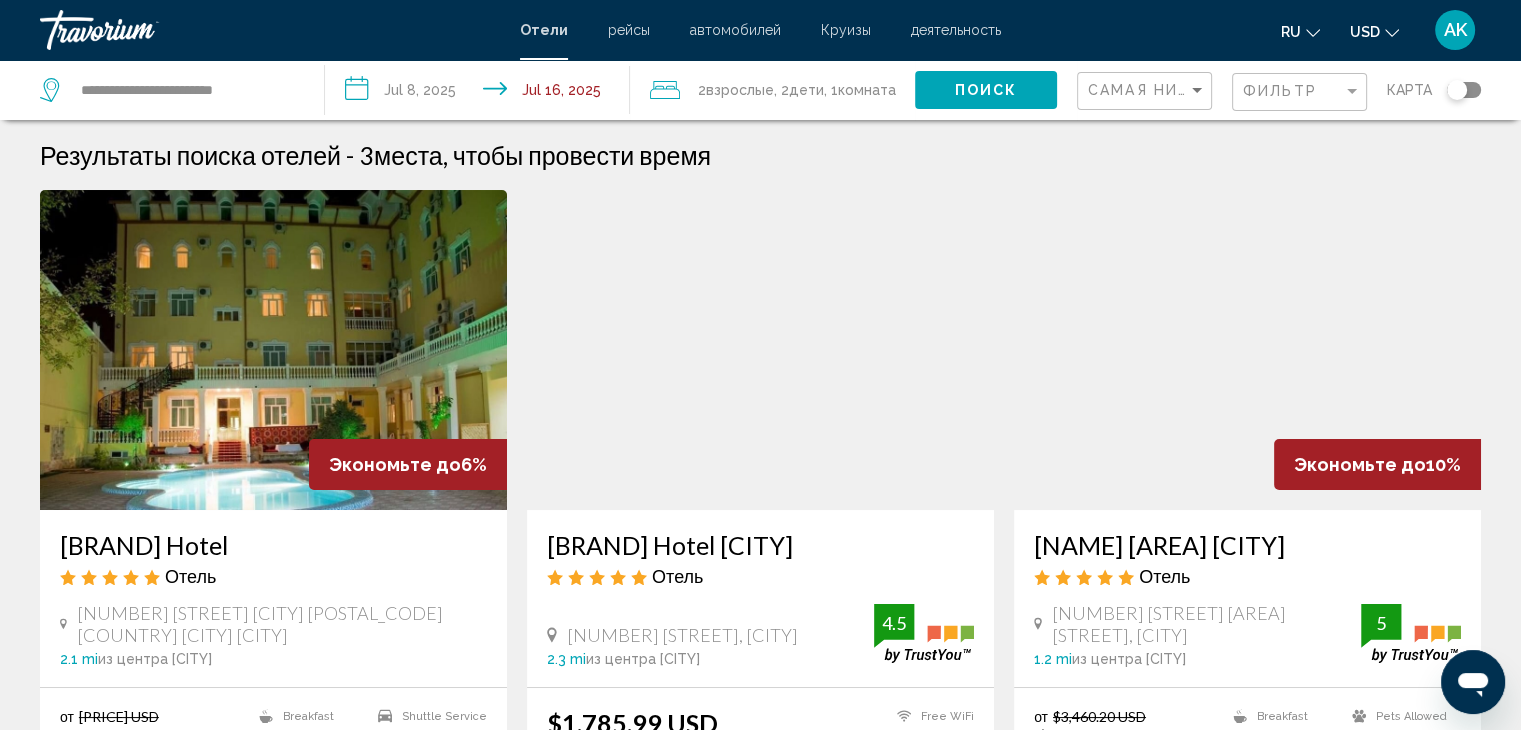 scroll, scrollTop: 100, scrollLeft: 0, axis: vertical 